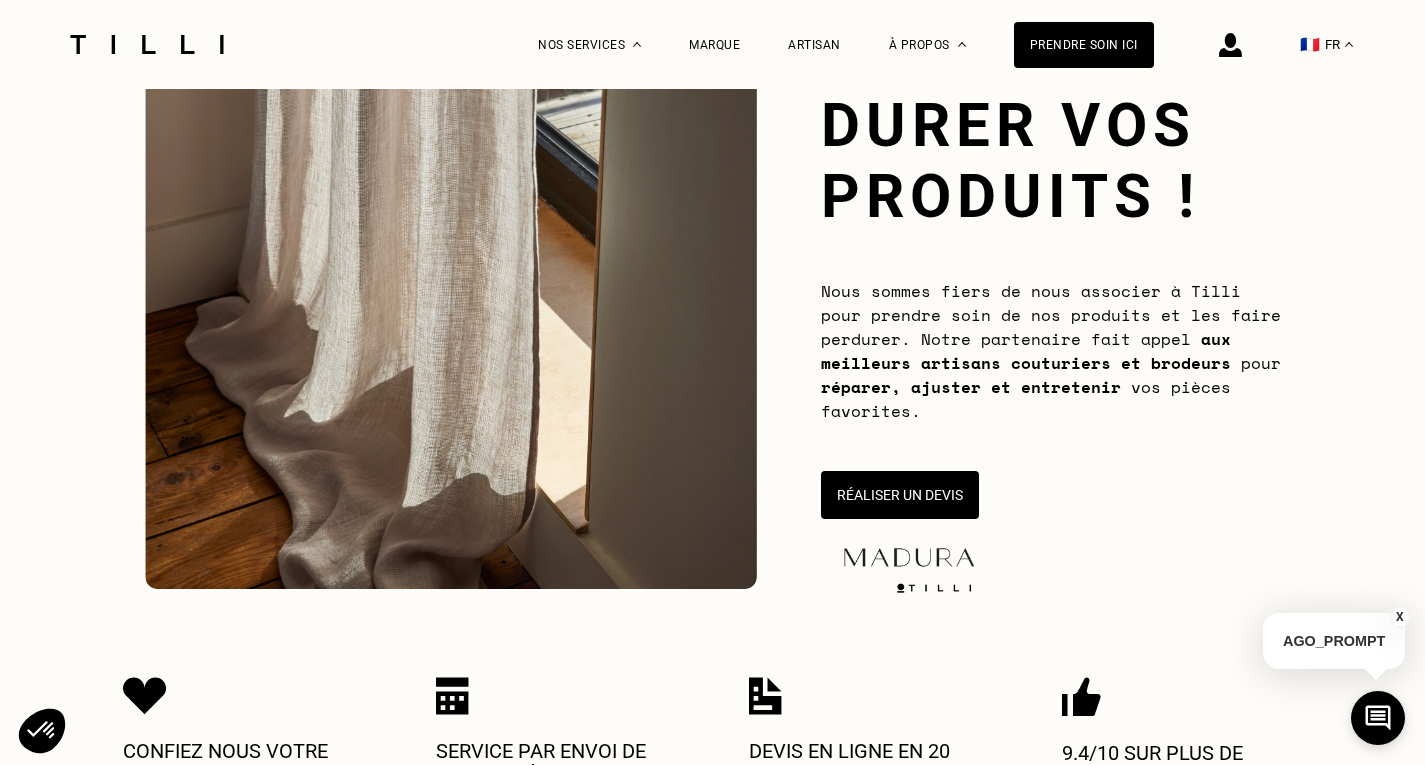 scroll, scrollTop: 200, scrollLeft: 0, axis: vertical 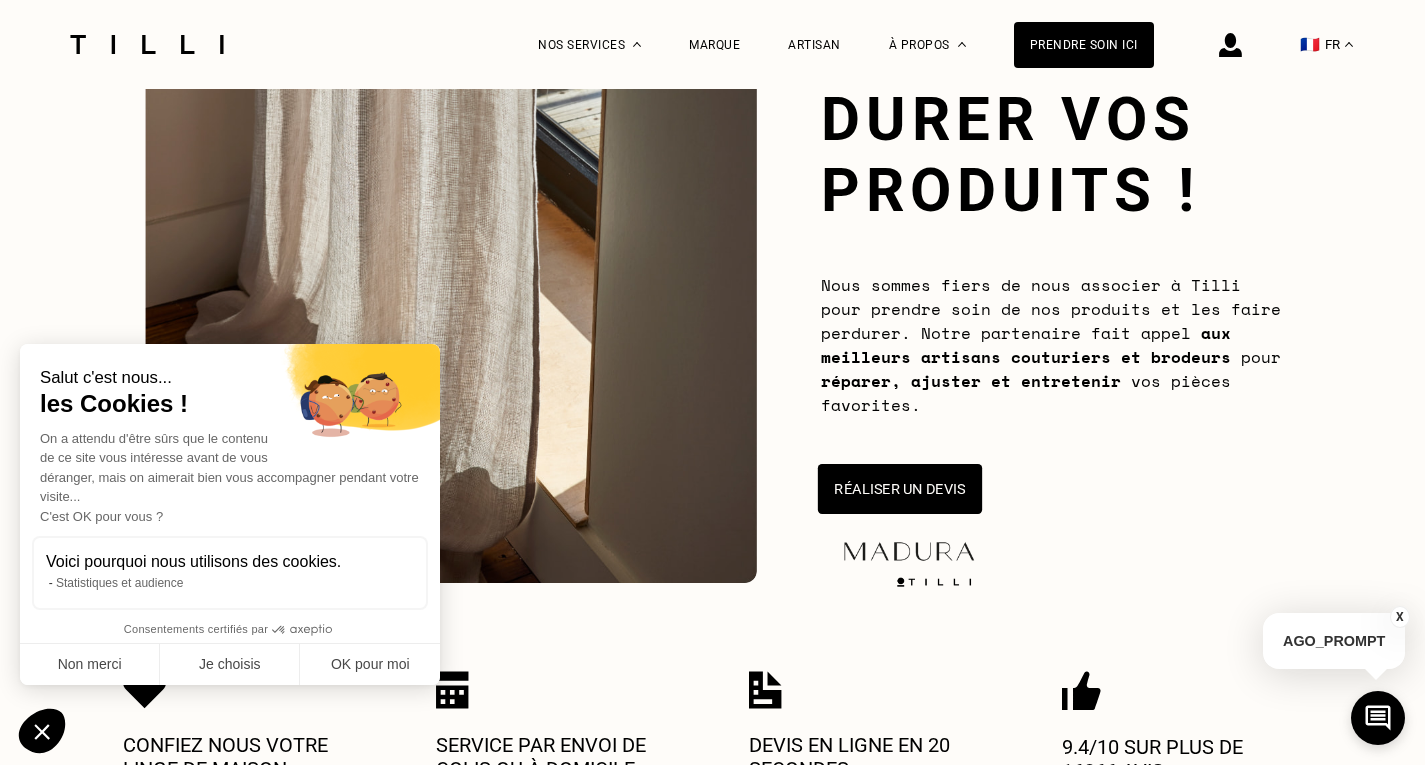 click on "Réaliser un devis" at bounding box center [899, 489] 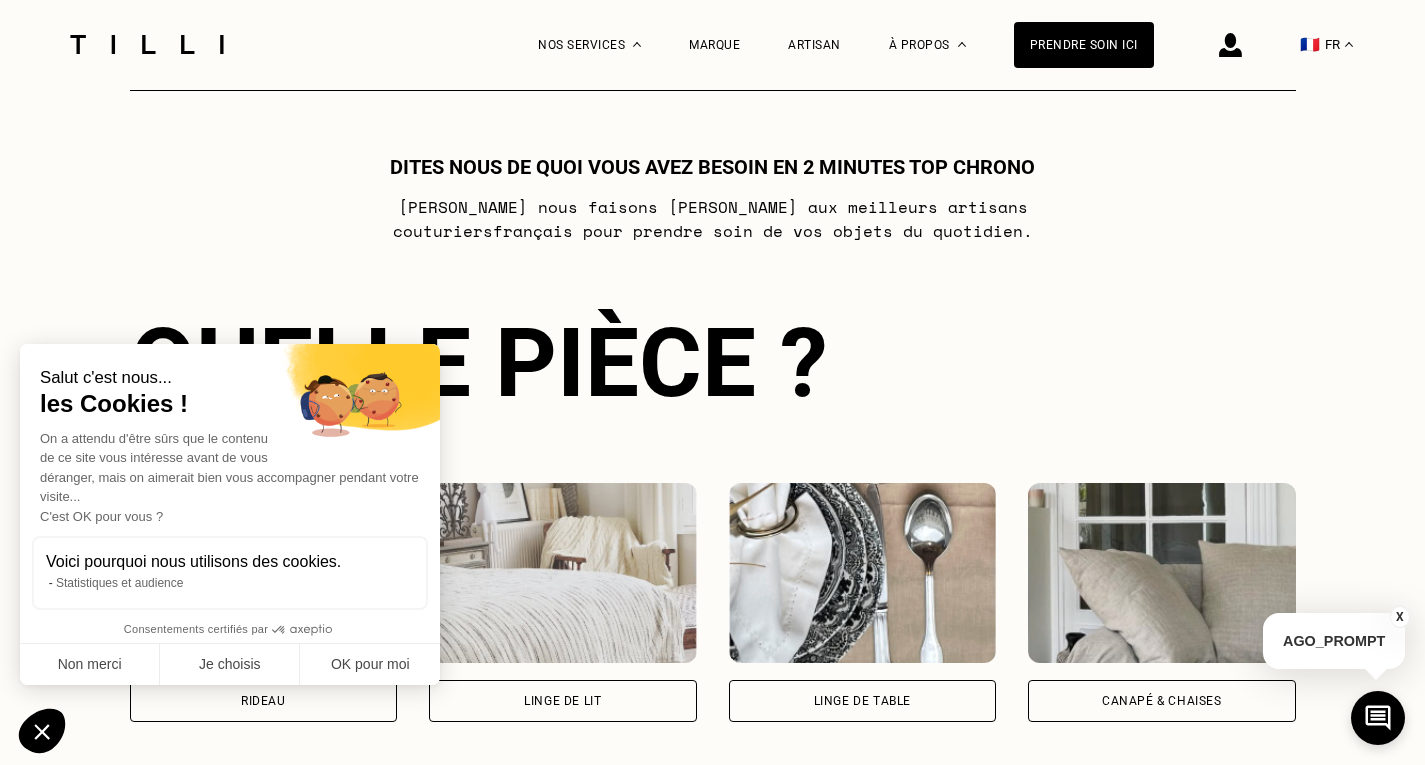 scroll, scrollTop: 1088, scrollLeft: 0, axis: vertical 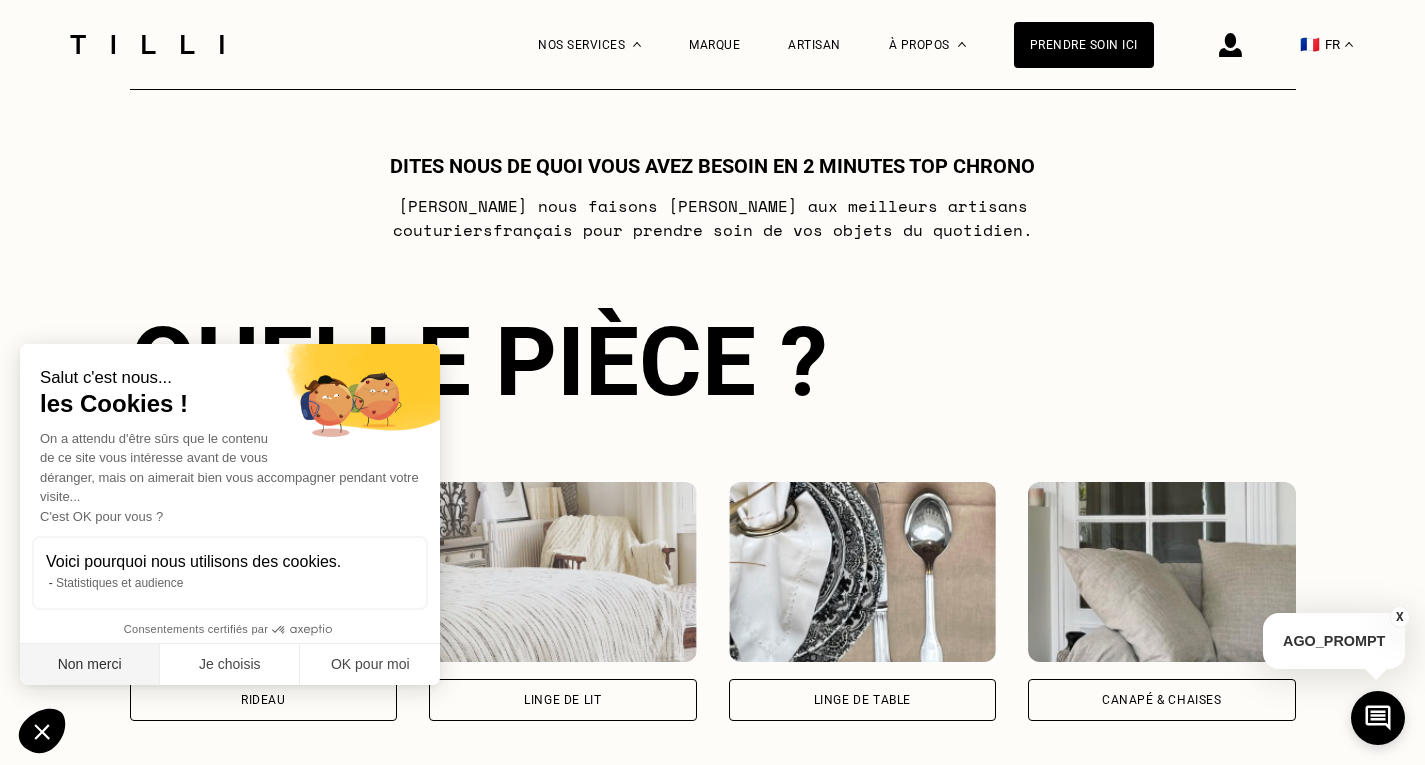 click on "Non merci" at bounding box center [90, 665] 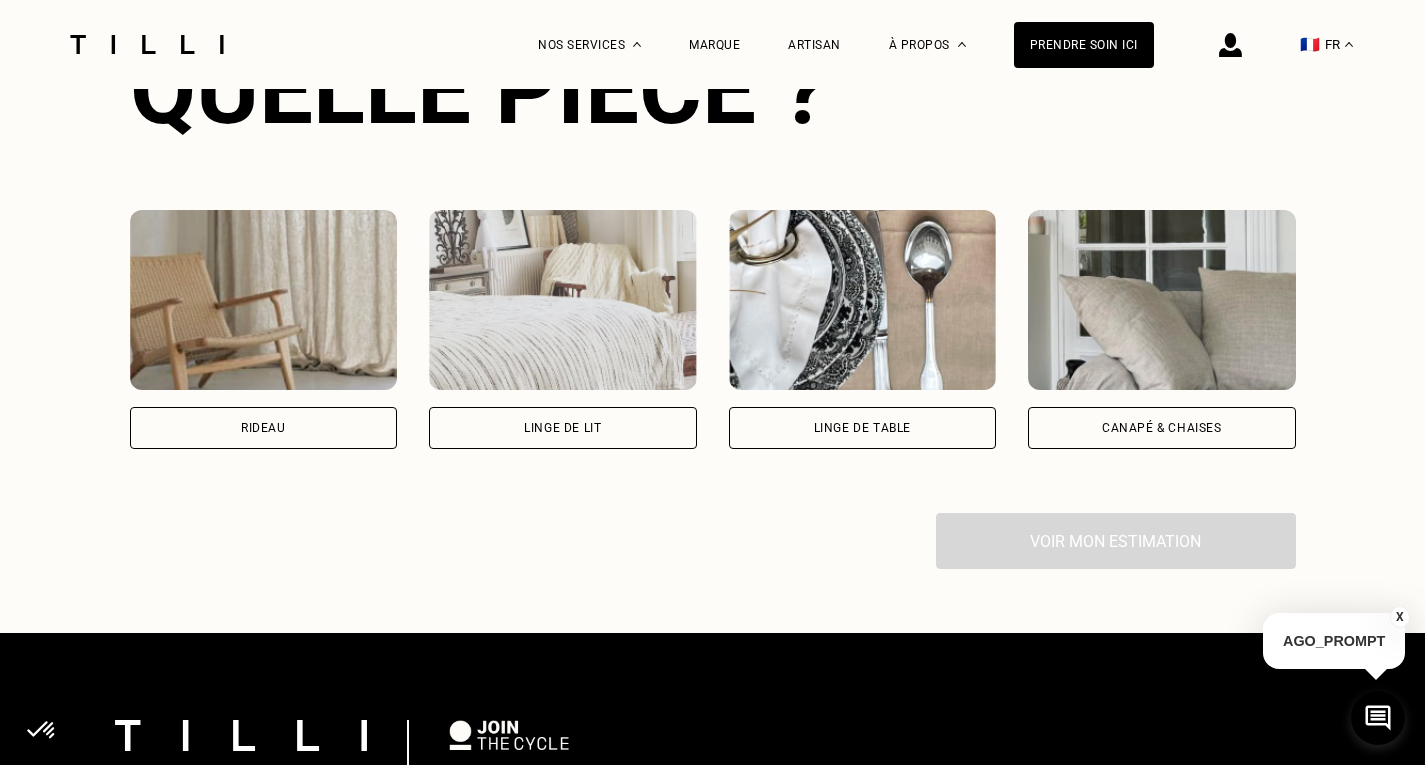 scroll, scrollTop: 1388, scrollLeft: 0, axis: vertical 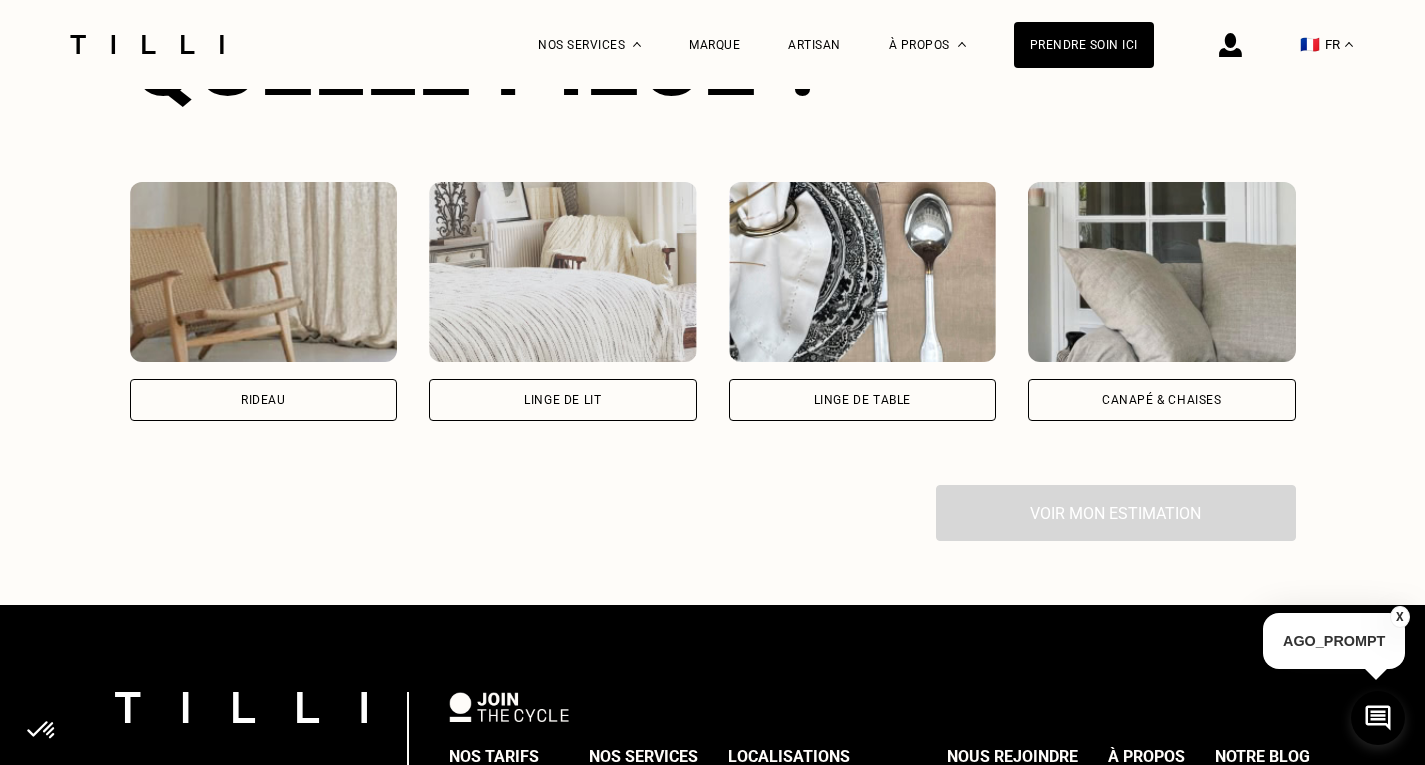 drag, startPoint x: 277, startPoint y: 407, endPoint x: 289, endPoint y: 412, distance: 13 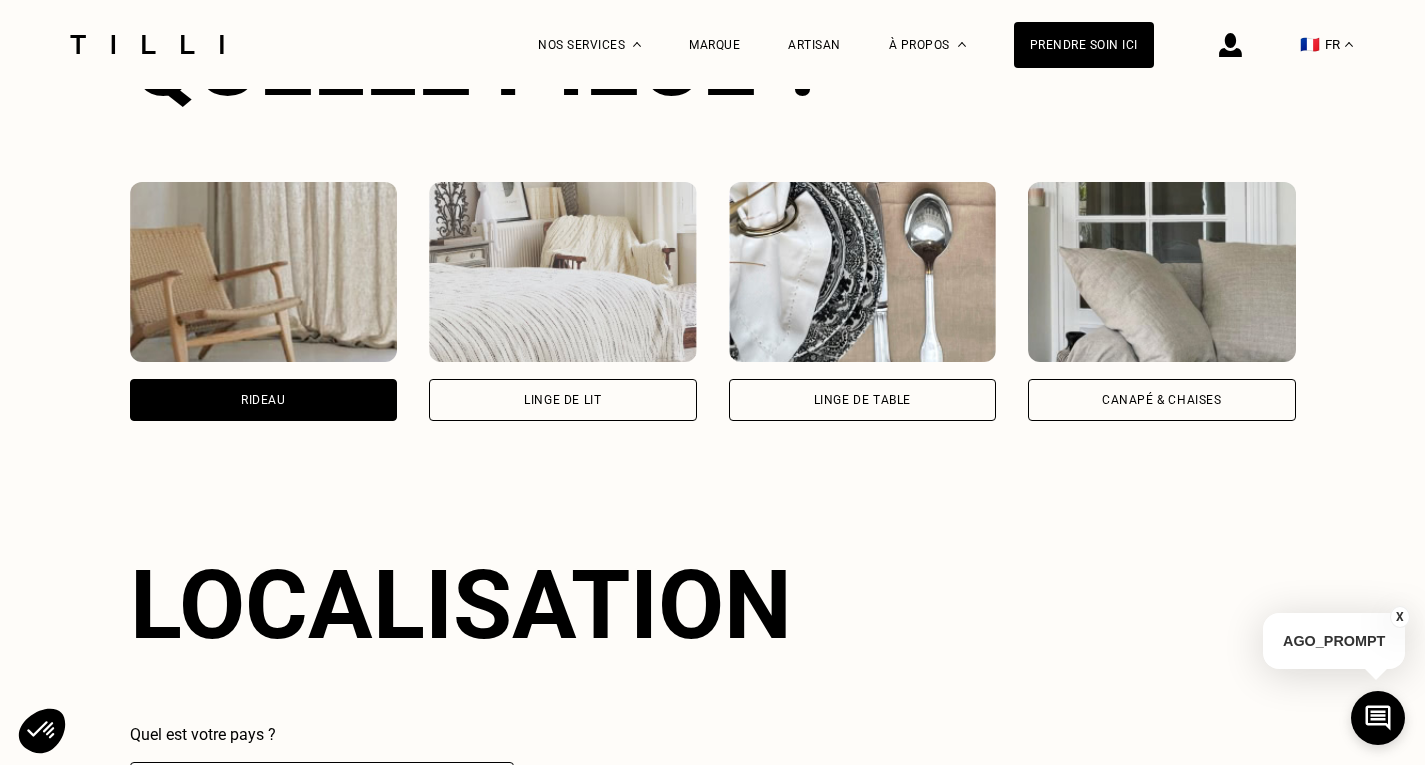 scroll, scrollTop: 1438, scrollLeft: 0, axis: vertical 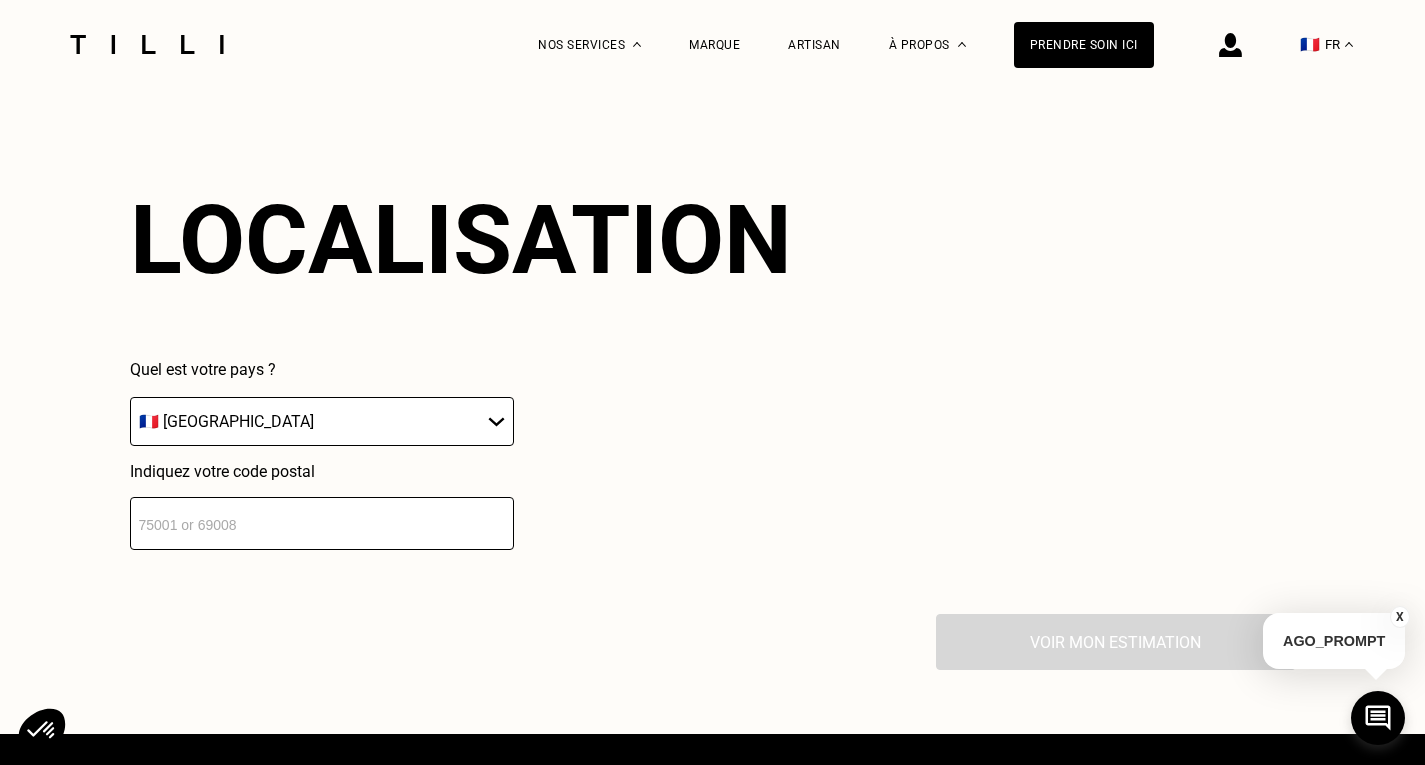 click at bounding box center [322, 523] 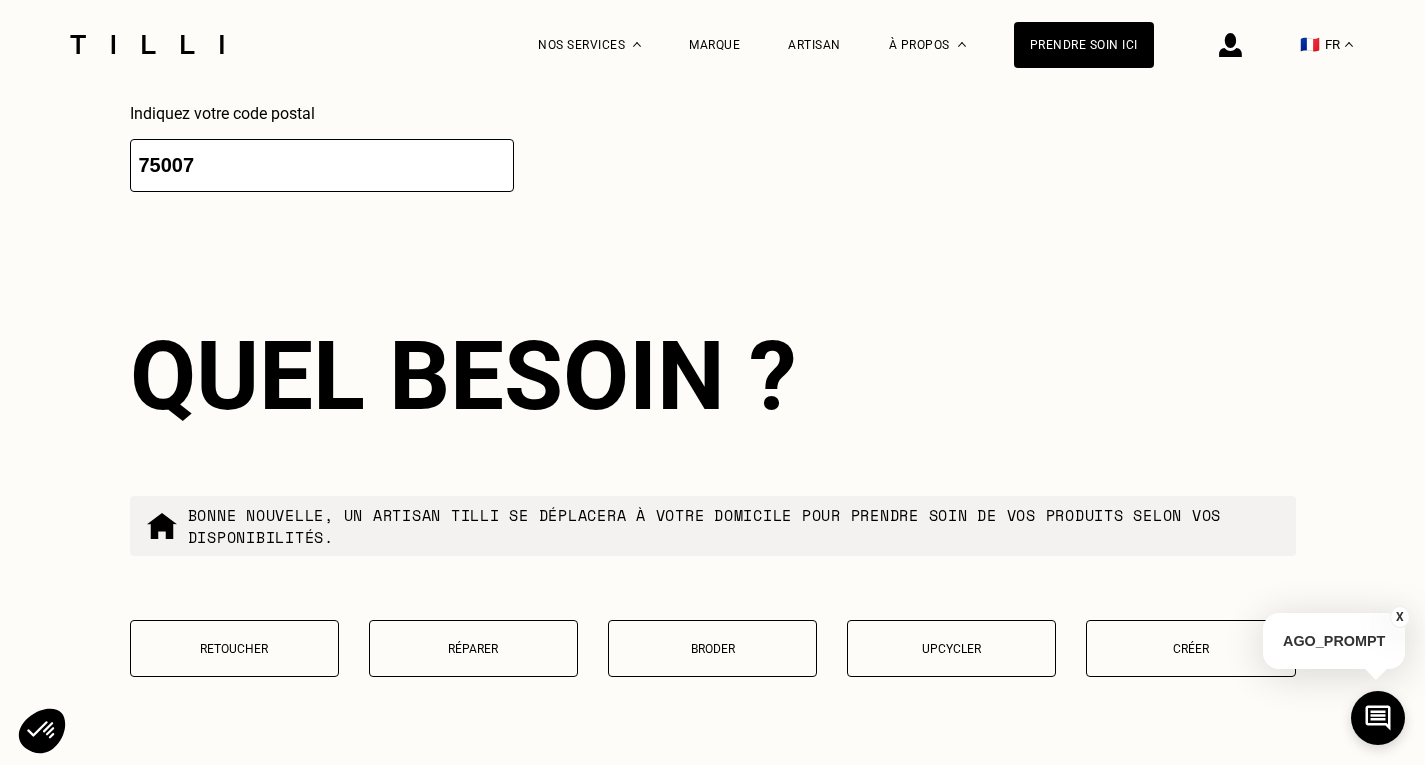 scroll, scrollTop: 2249, scrollLeft: 0, axis: vertical 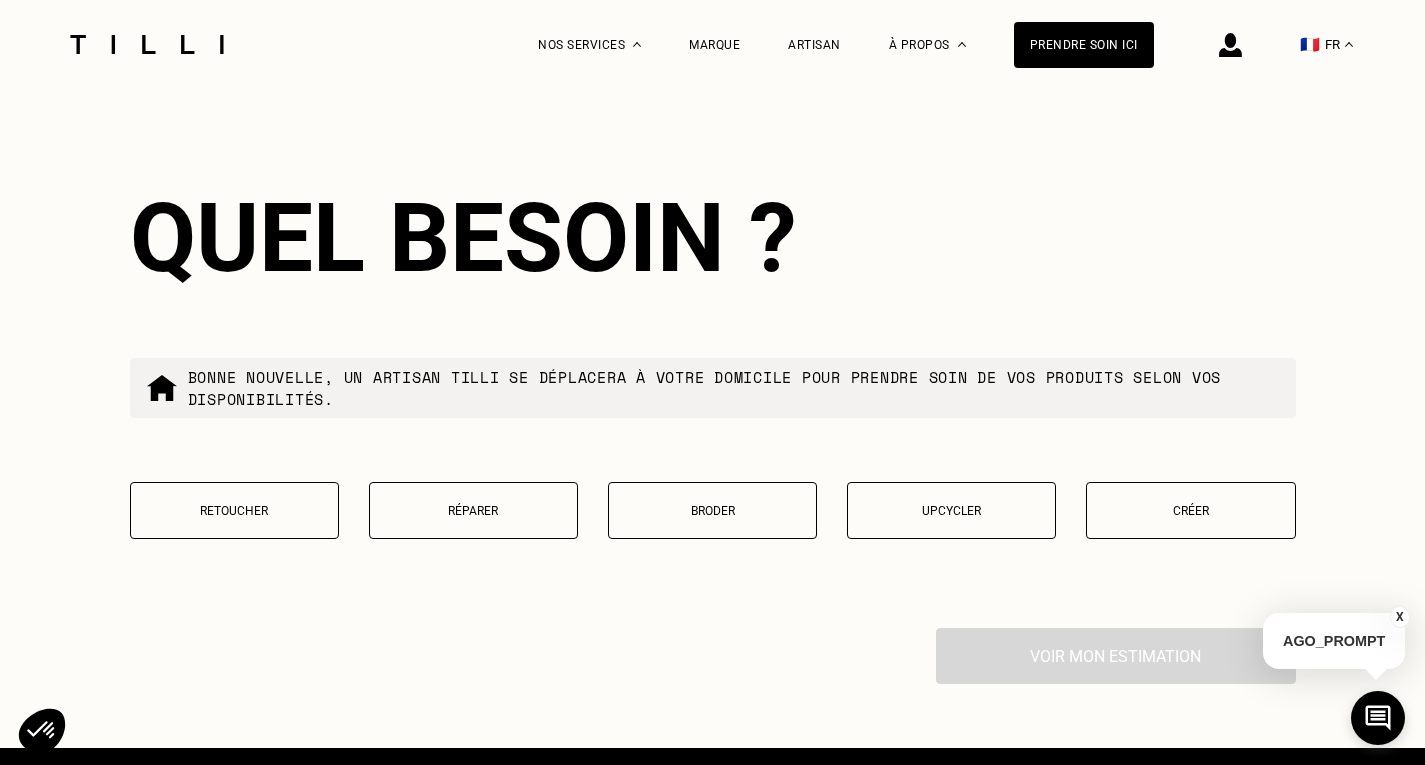 type on "75007" 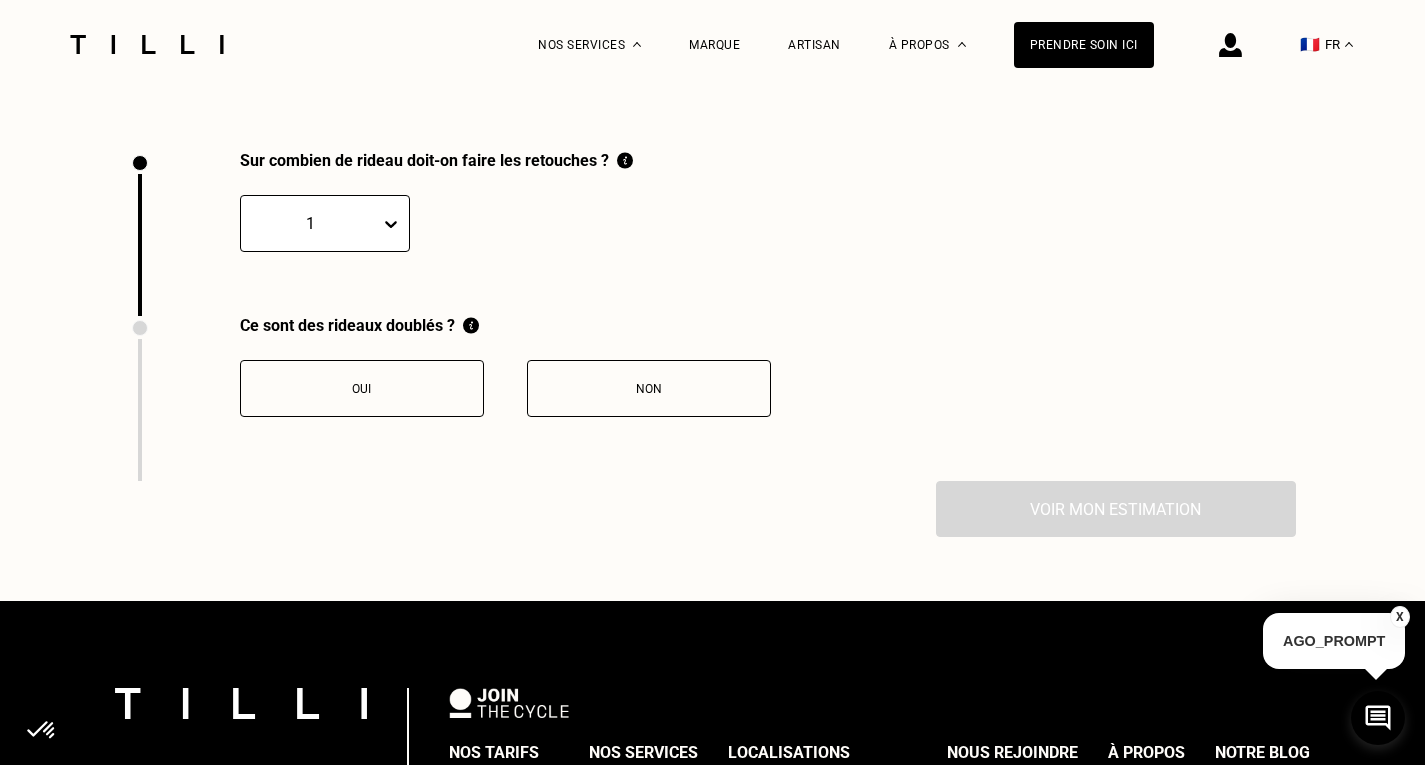 scroll, scrollTop: 2763, scrollLeft: 0, axis: vertical 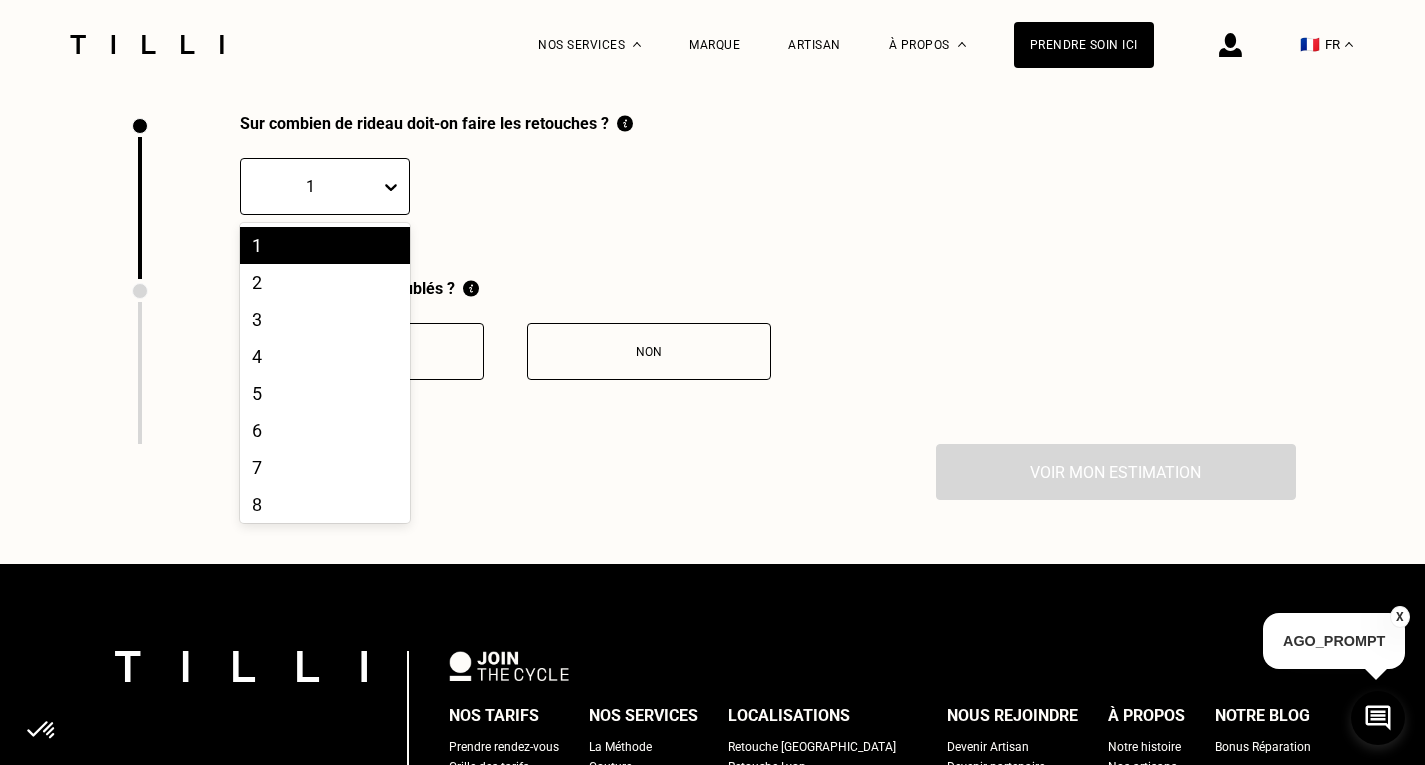 click at bounding box center [395, 187] 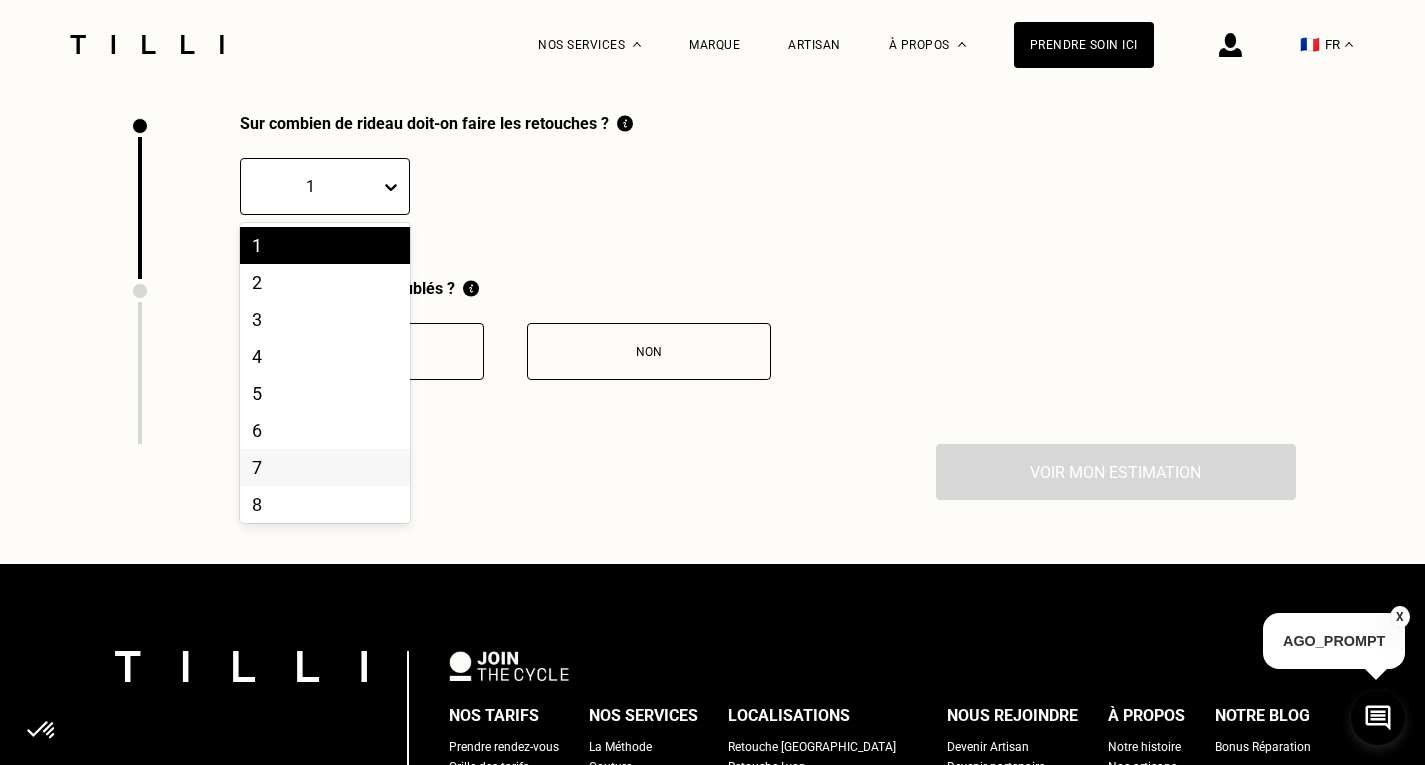 scroll, scrollTop: 100, scrollLeft: 0, axis: vertical 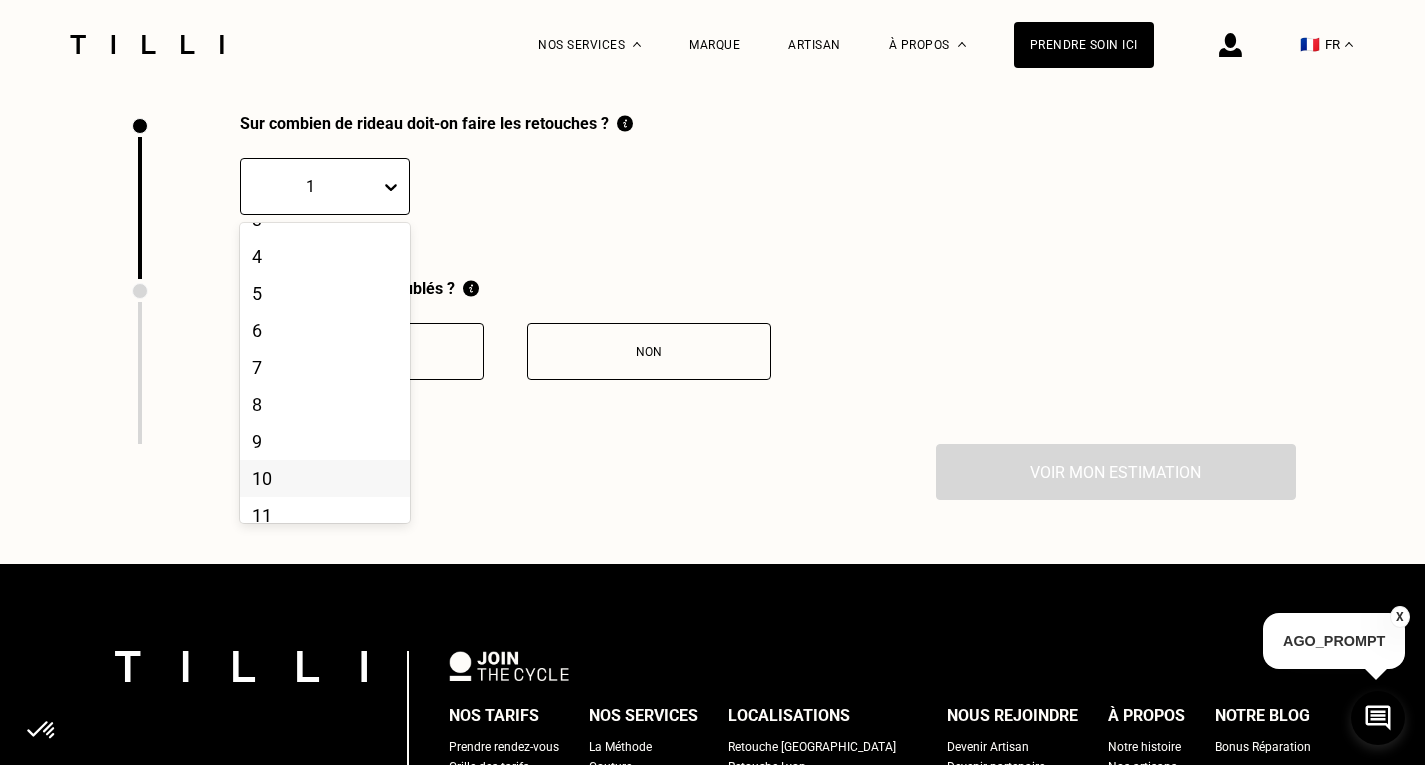 click on "10" at bounding box center [325, 478] 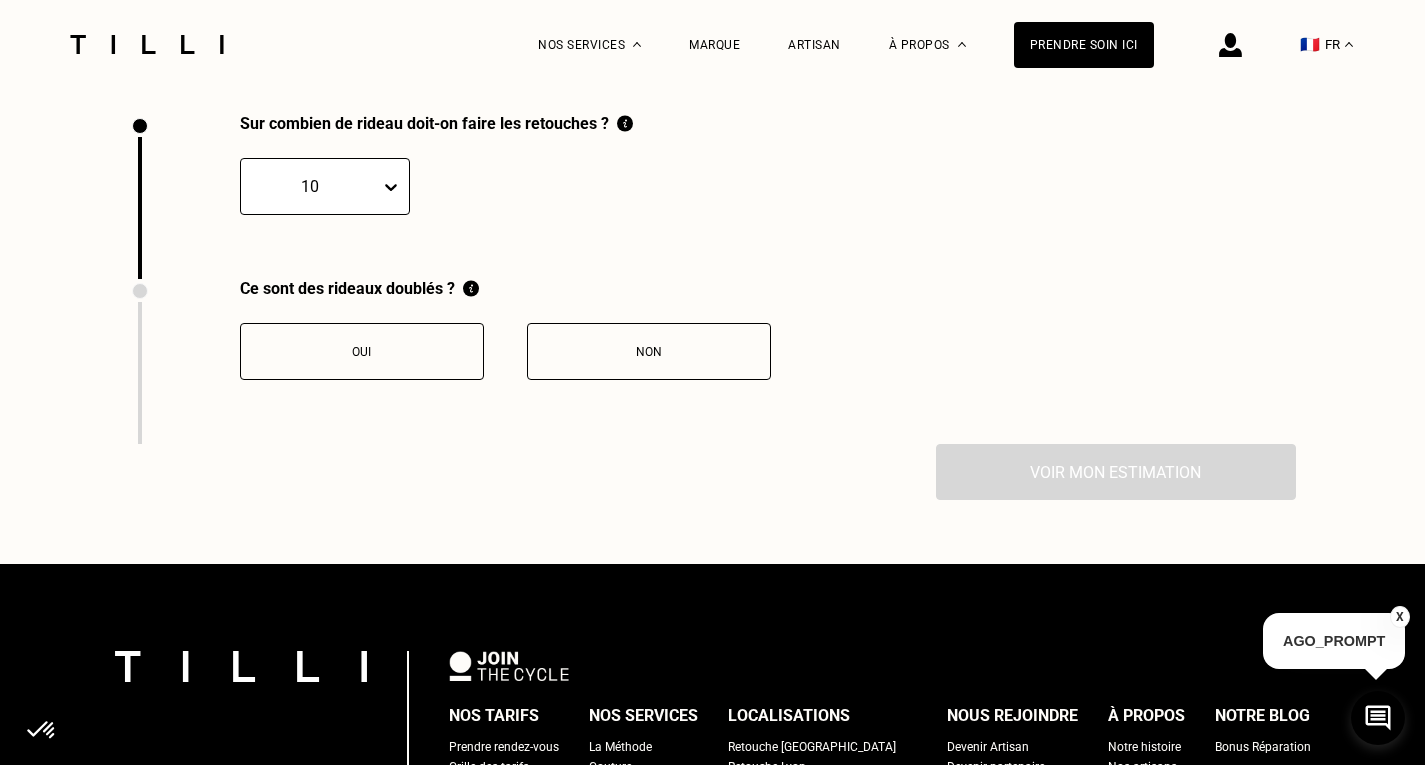 click on "Oui" at bounding box center [362, 352] 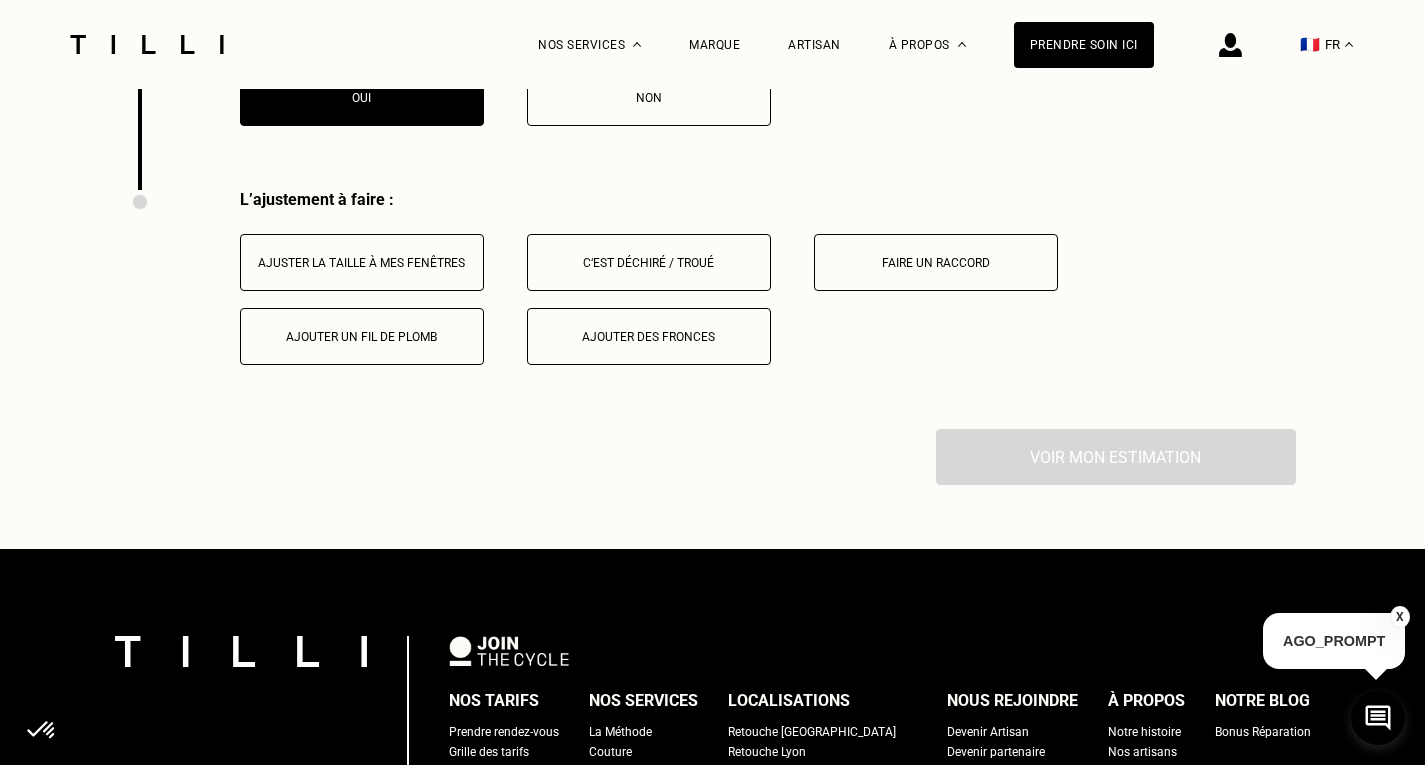 scroll, scrollTop: 2993, scrollLeft: 0, axis: vertical 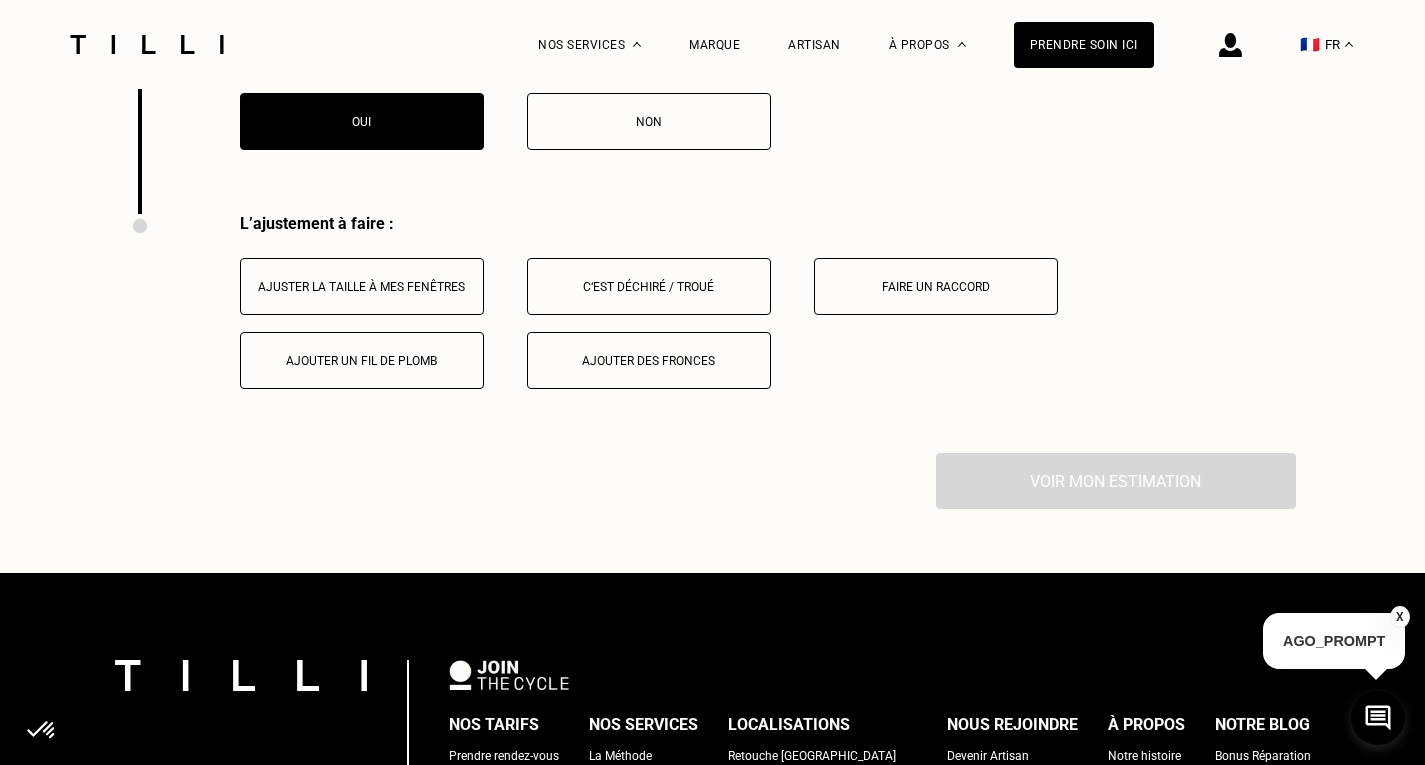 click on "Ajuster la taille à mes fenêtres" at bounding box center [362, 287] 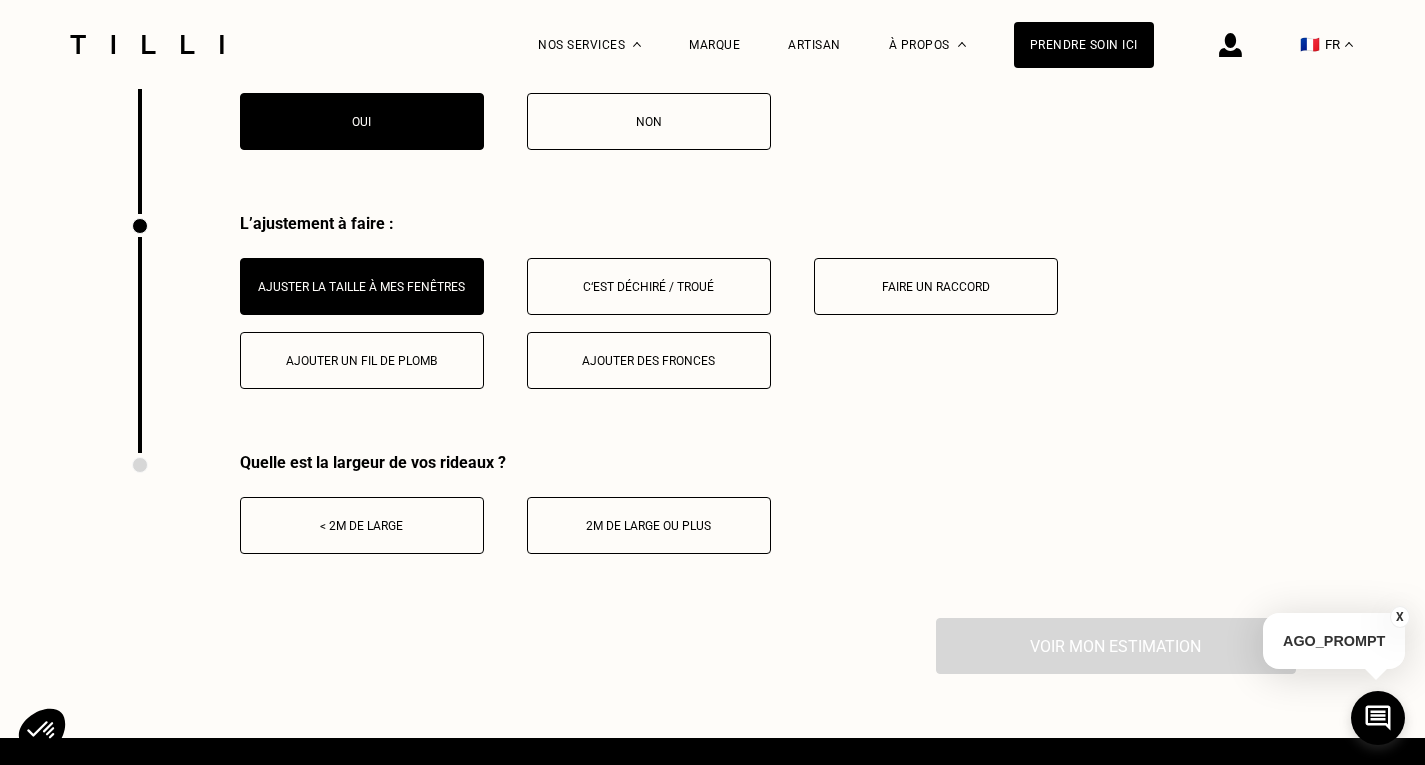 click on "< 2m de large" at bounding box center [362, 526] 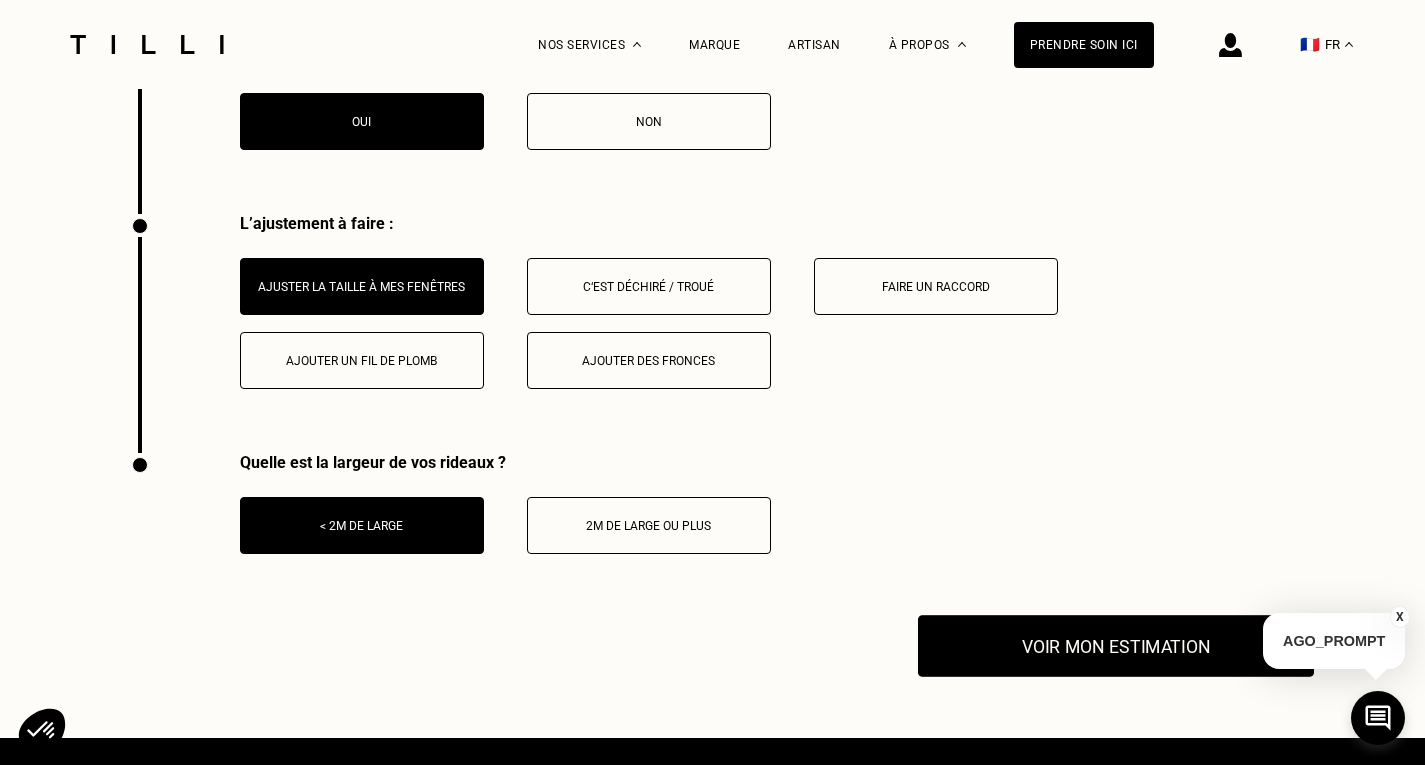 click on "Voir mon estimation" at bounding box center (1116, 646) 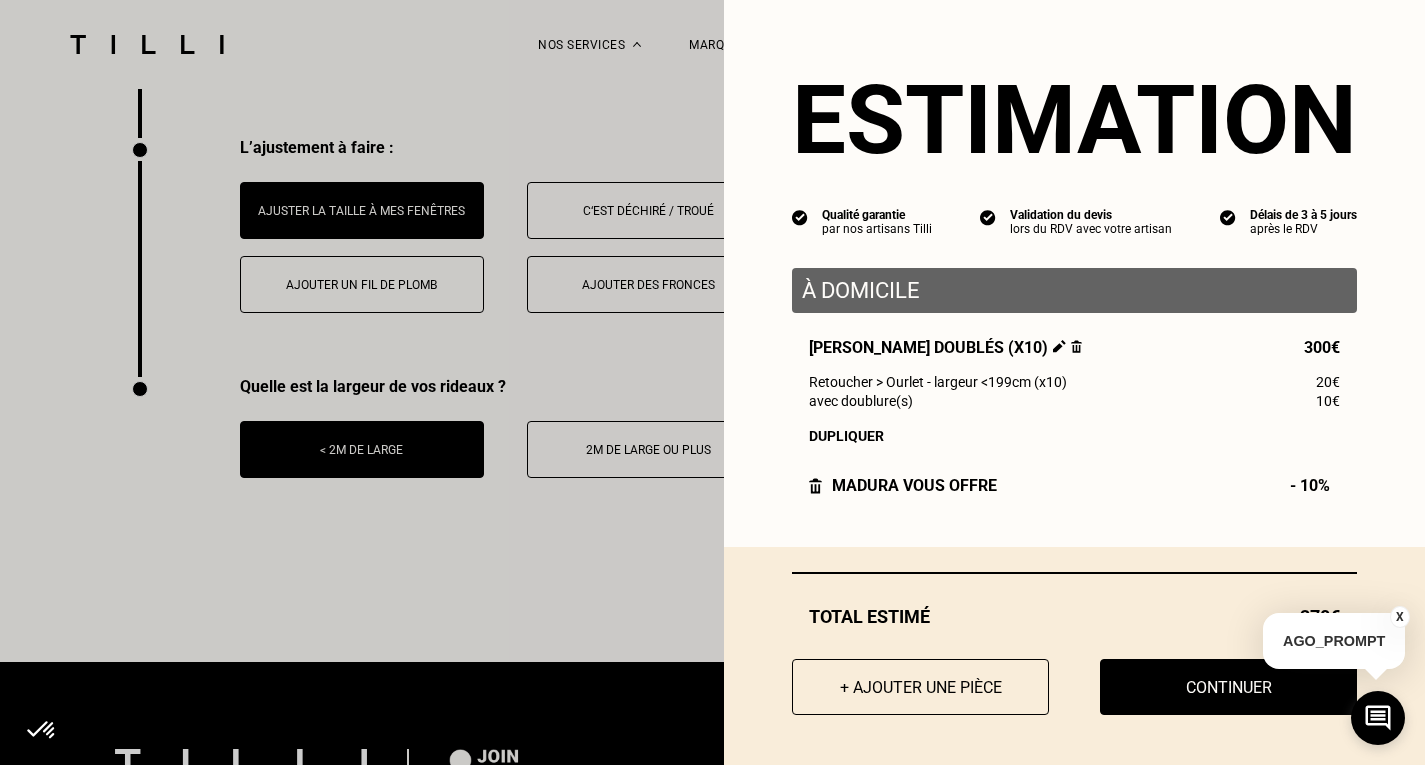 scroll, scrollTop: 3193, scrollLeft: 0, axis: vertical 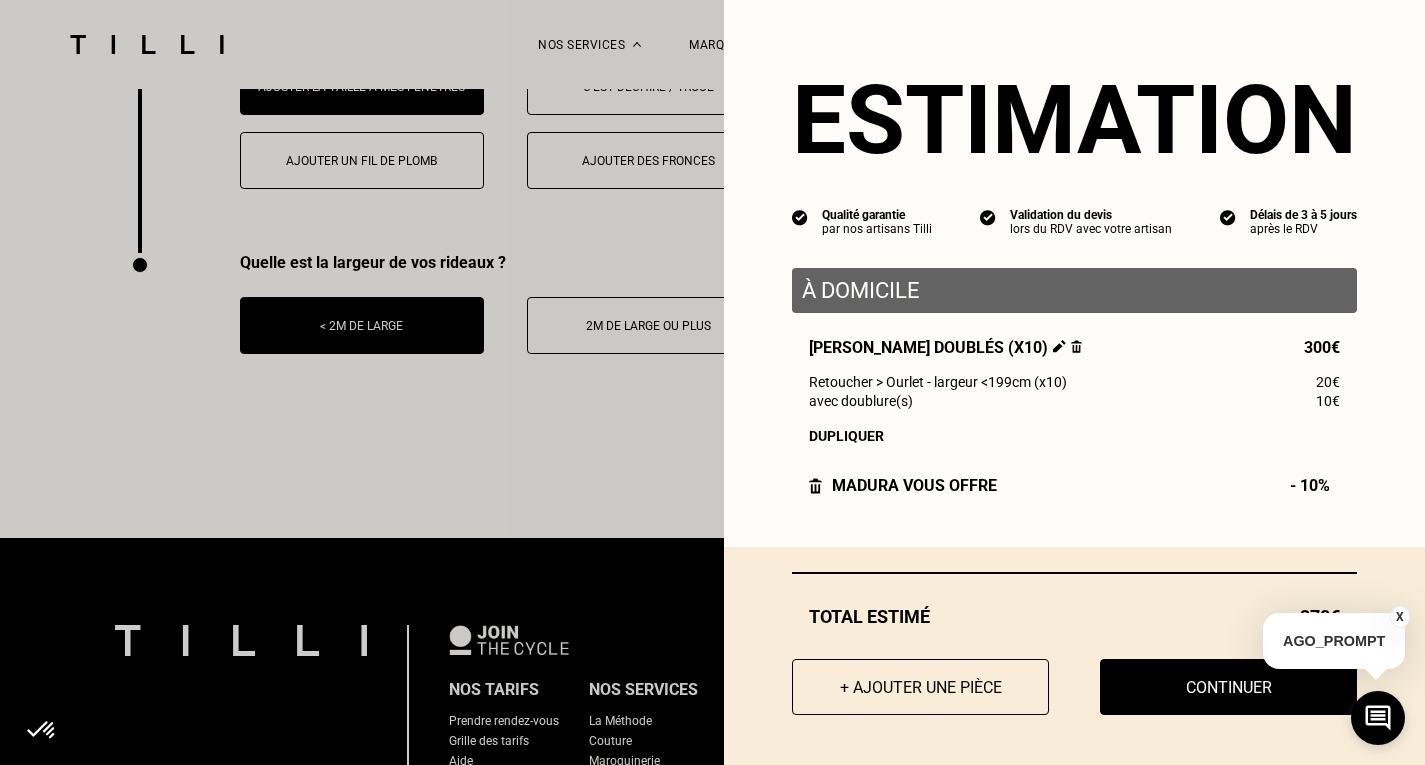 drag, startPoint x: 1168, startPoint y: 686, endPoint x: 977, endPoint y: 522, distance: 251.7479 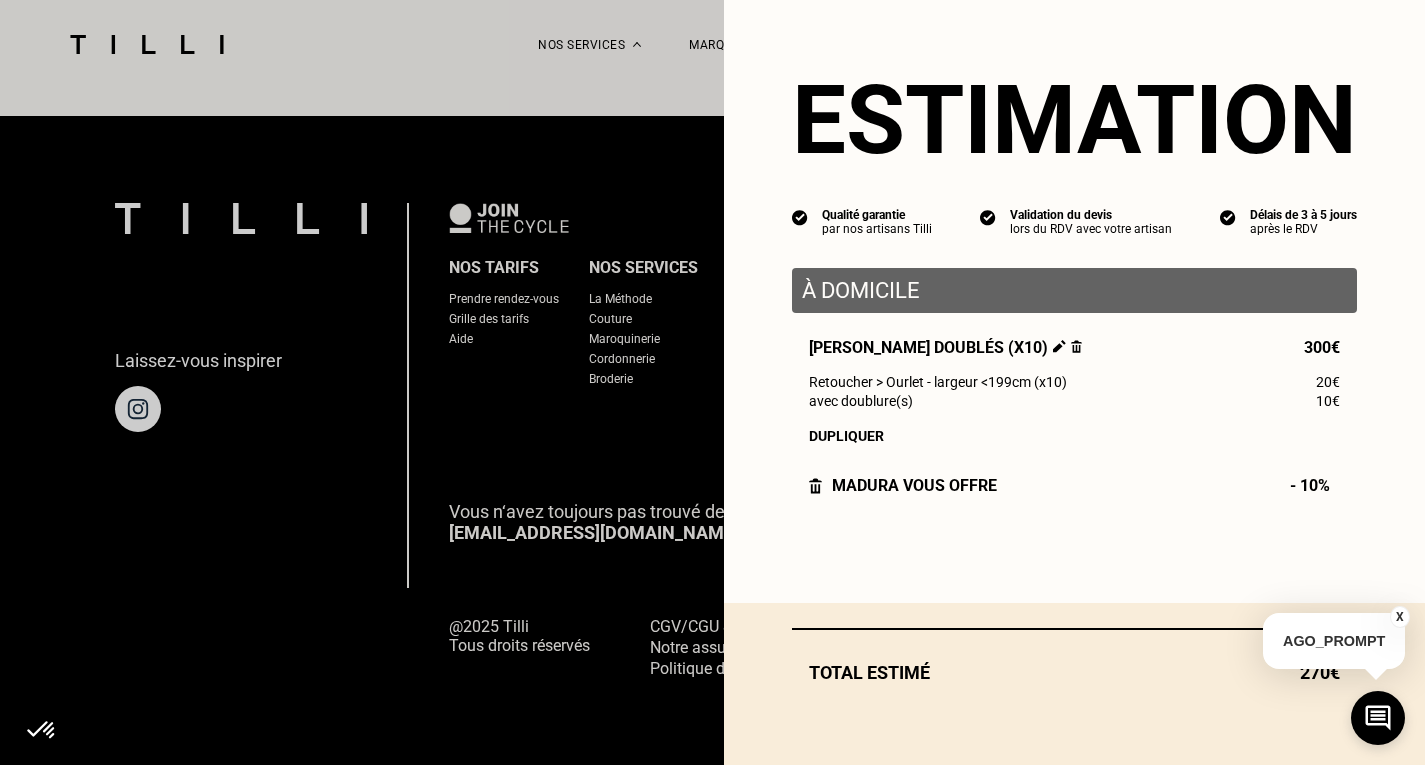 scroll, scrollTop: 1881, scrollLeft: 0, axis: vertical 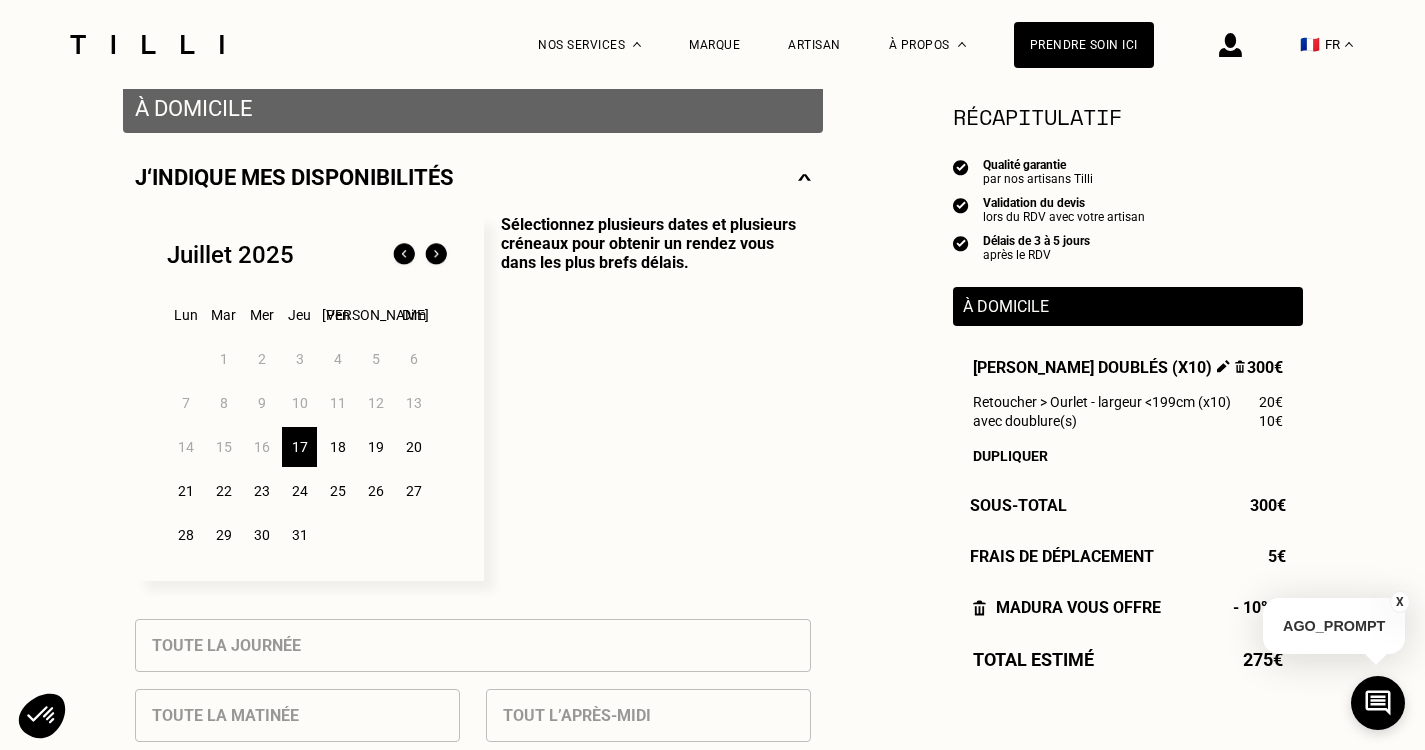 click at bounding box center (436, 255) 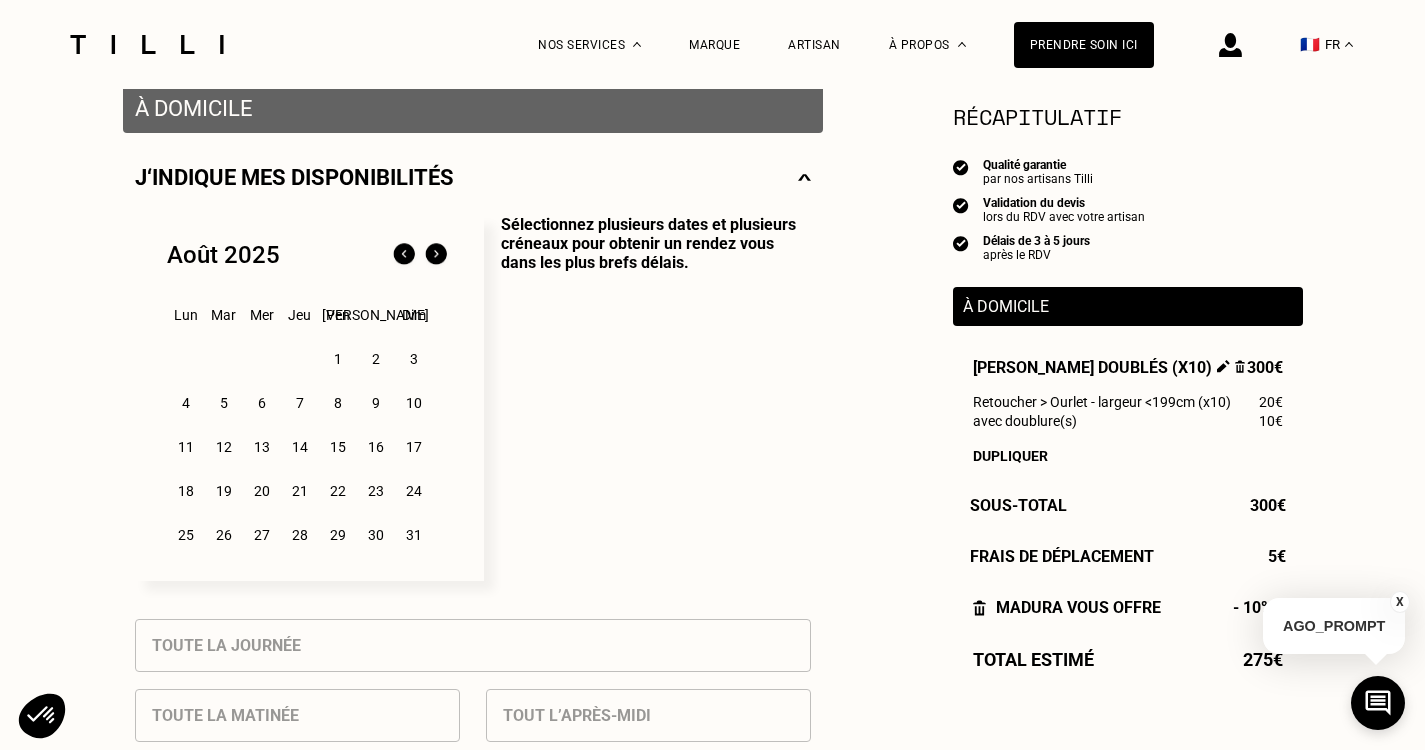 click at bounding box center [436, 255] 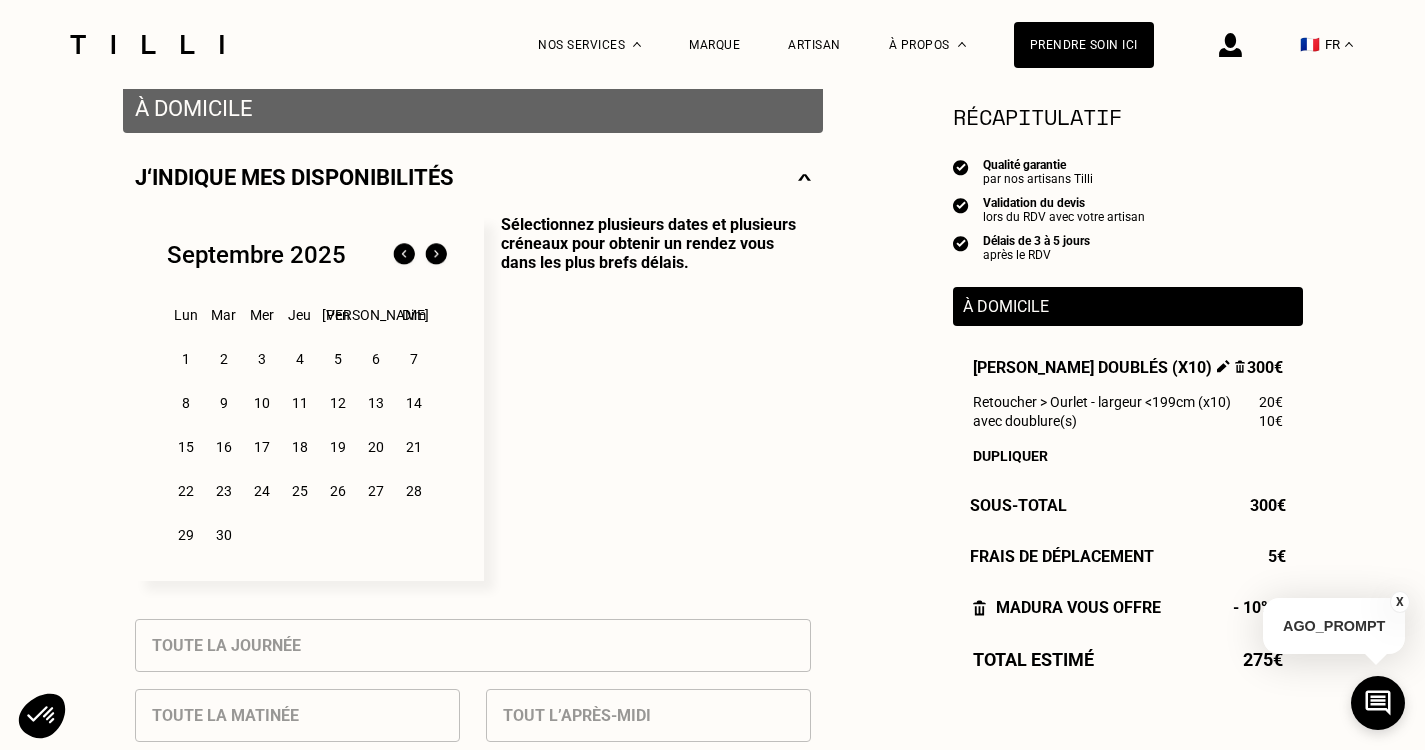 click on "5" at bounding box center (337, 359) 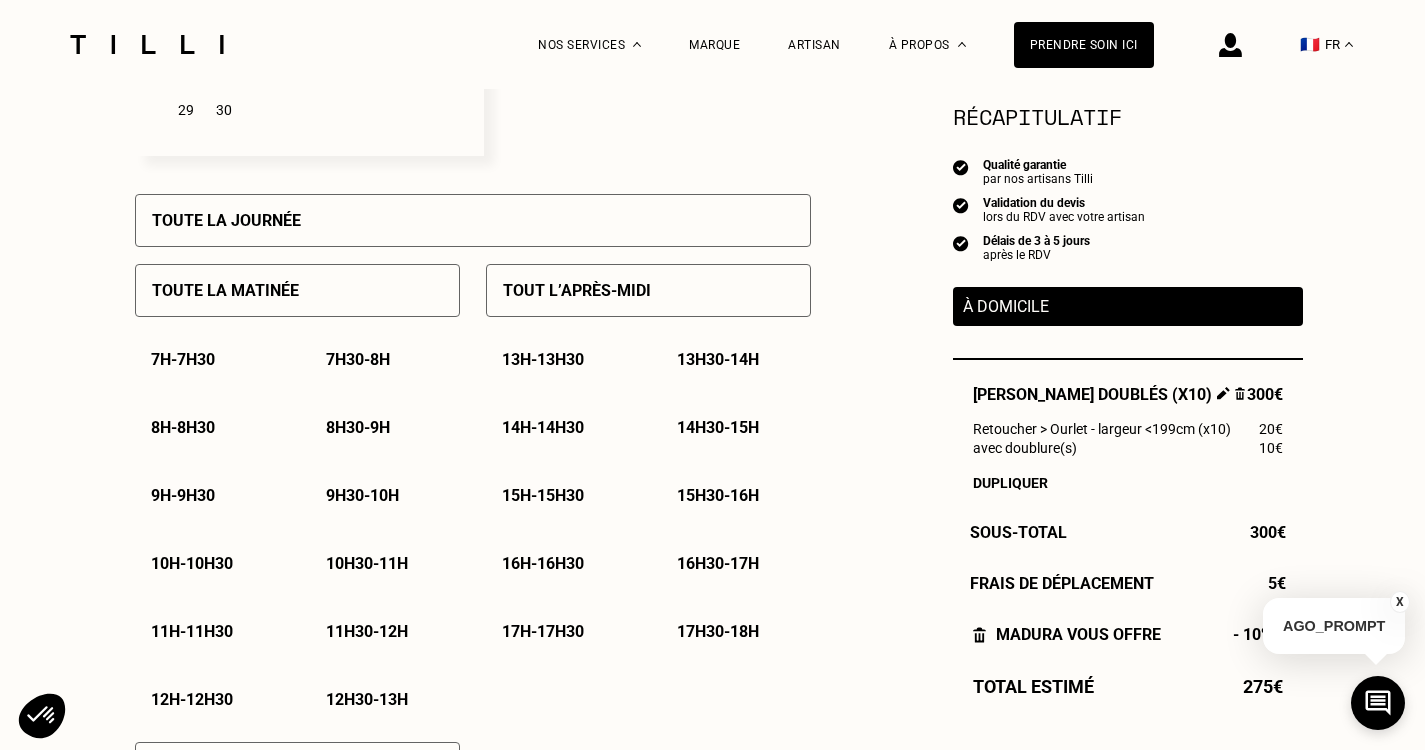 scroll, scrollTop: 900, scrollLeft: 0, axis: vertical 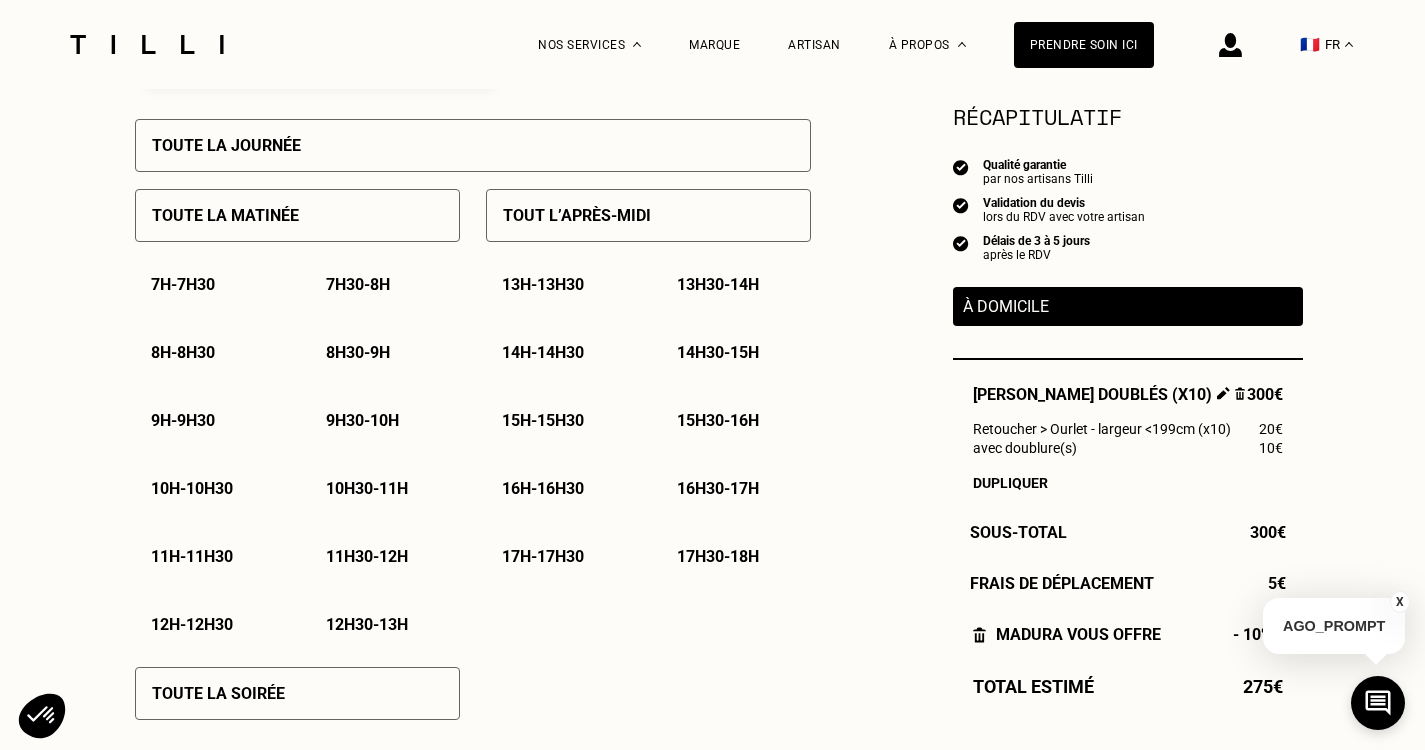 click on "9h  -  9h30" at bounding box center (183, 420) 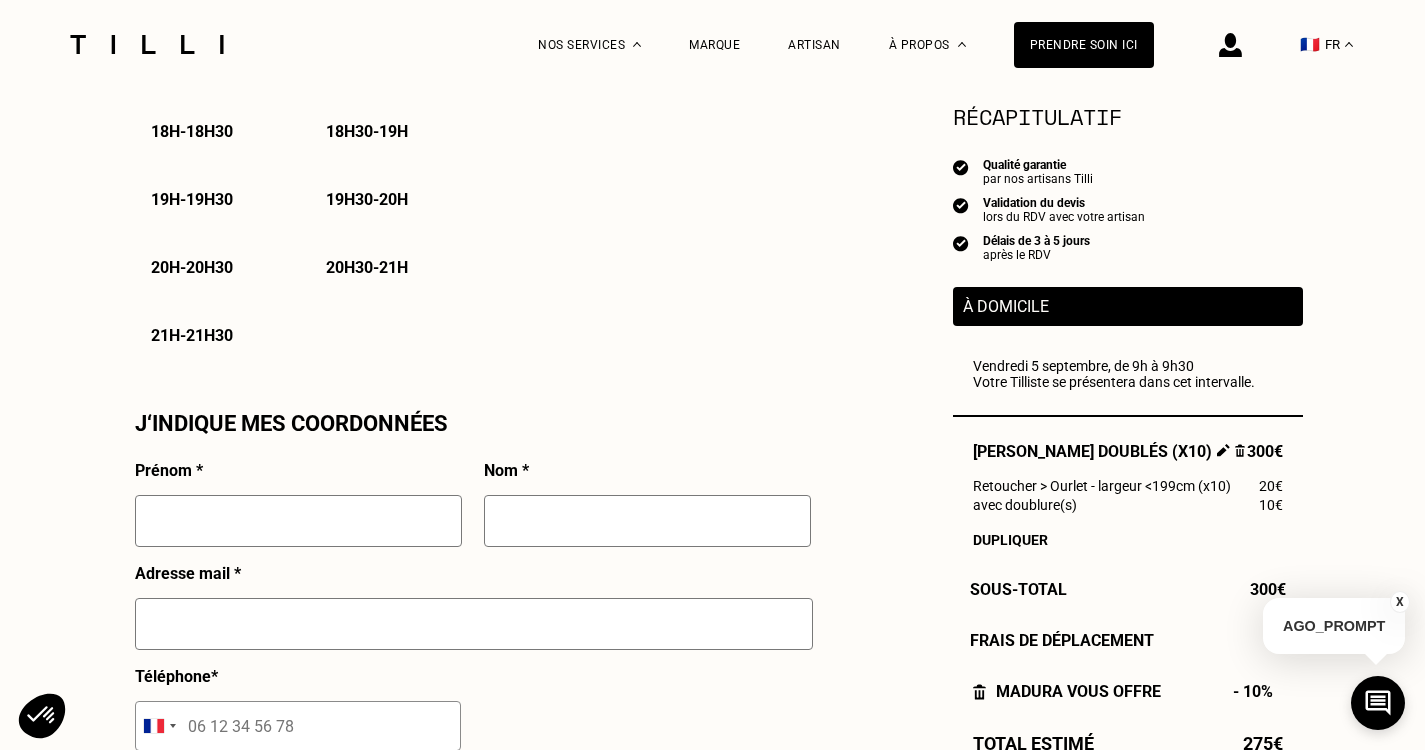 scroll, scrollTop: 1600, scrollLeft: 0, axis: vertical 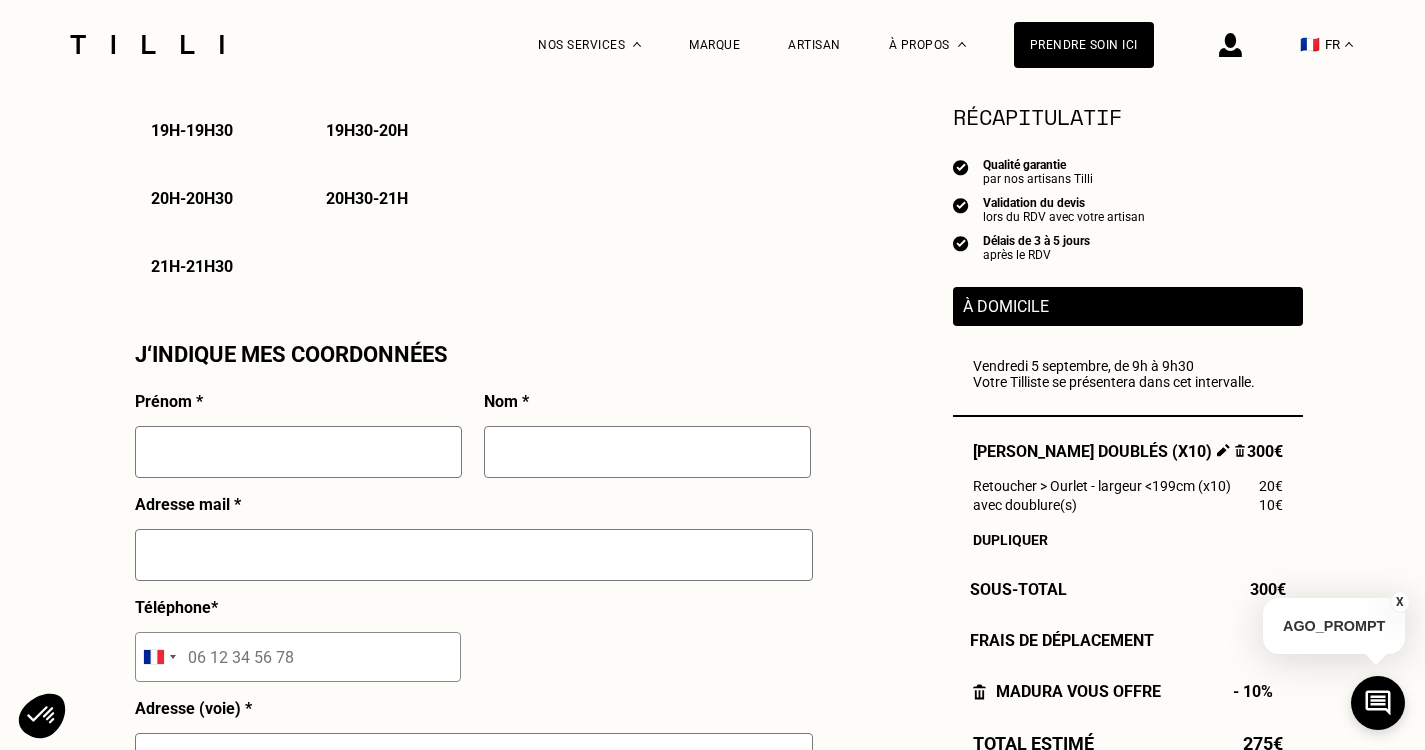 click at bounding box center (298, 452) 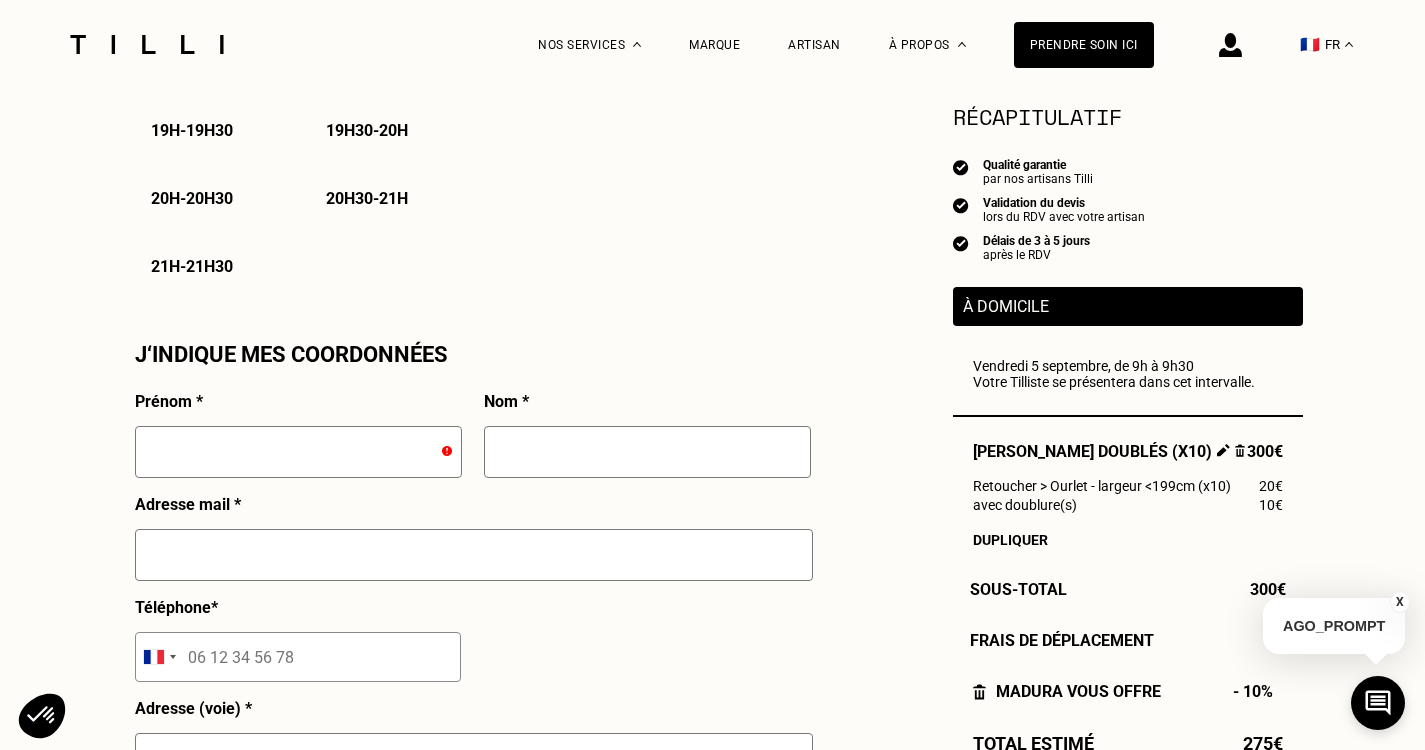 click at bounding box center [298, 452] 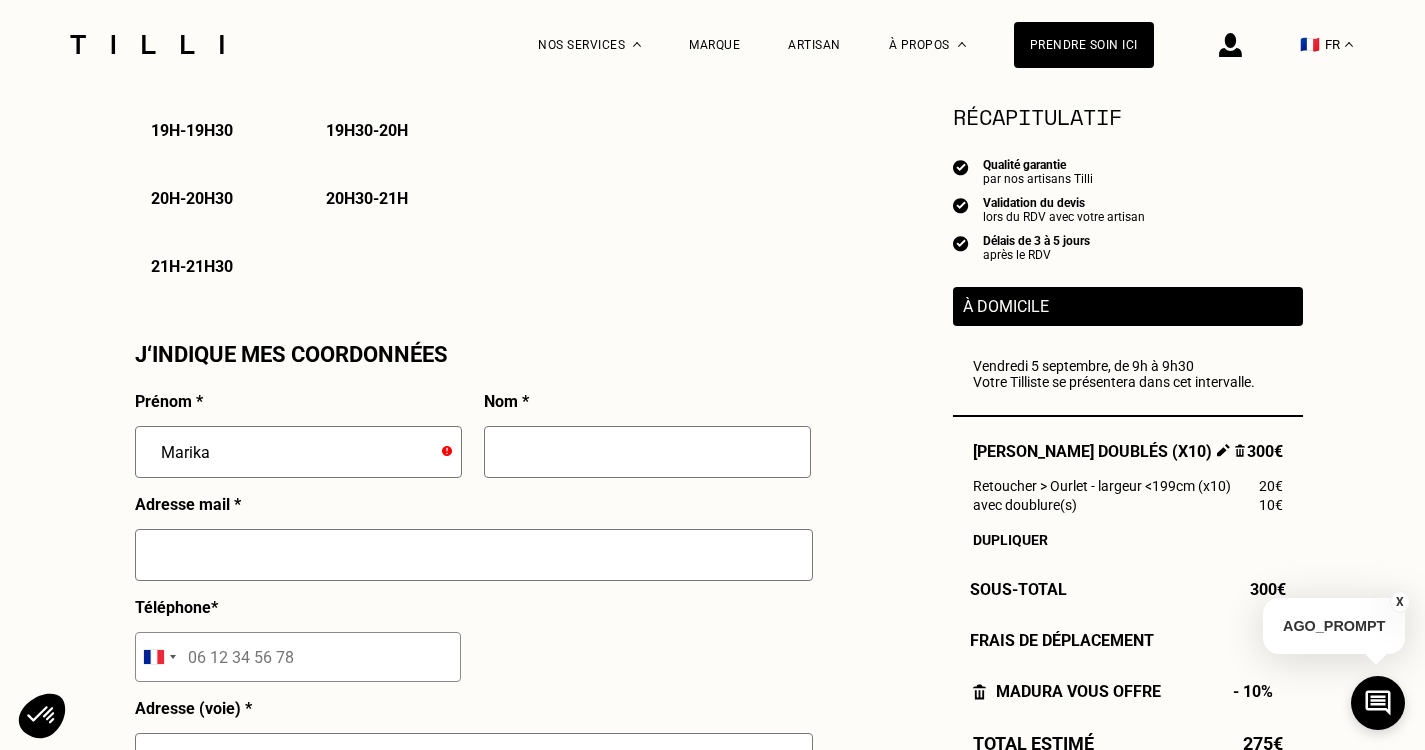 type on "Marika" 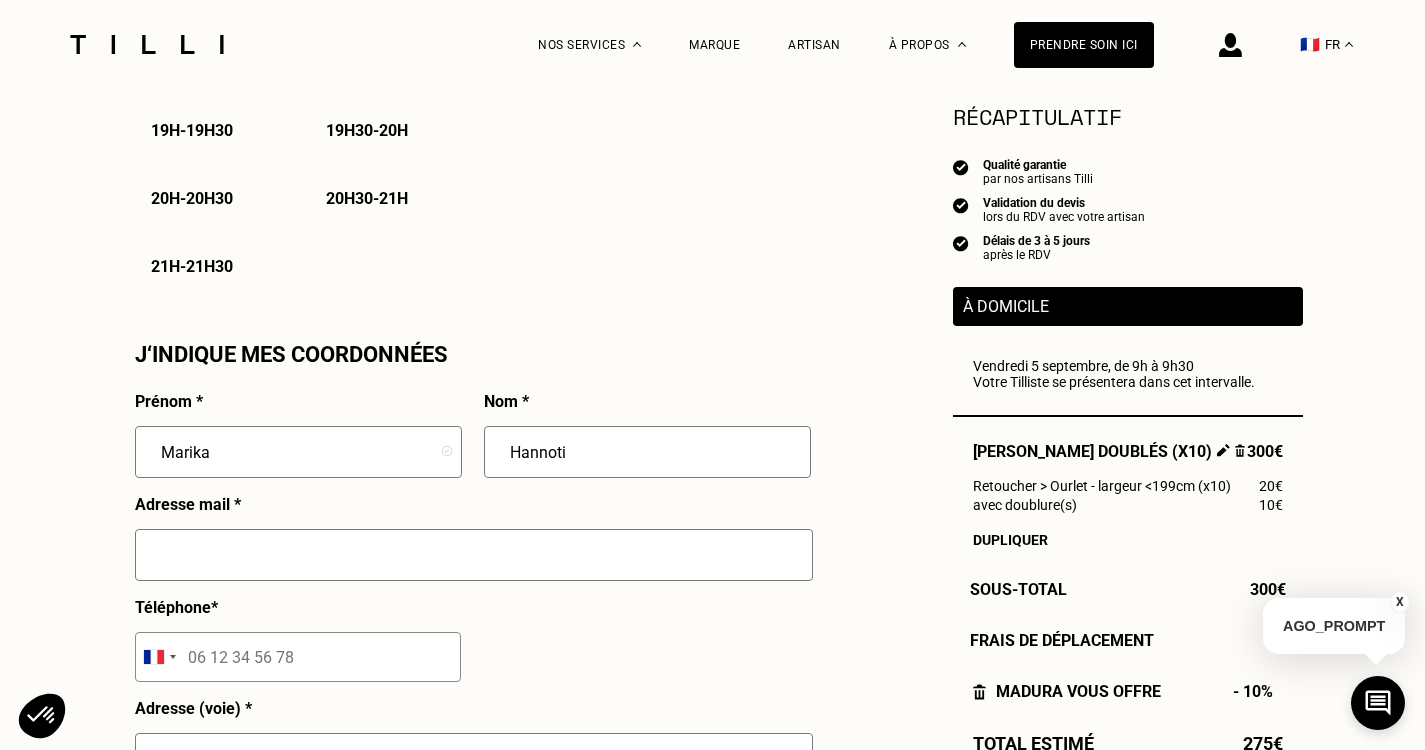 type on "[PERSON_NAME]" 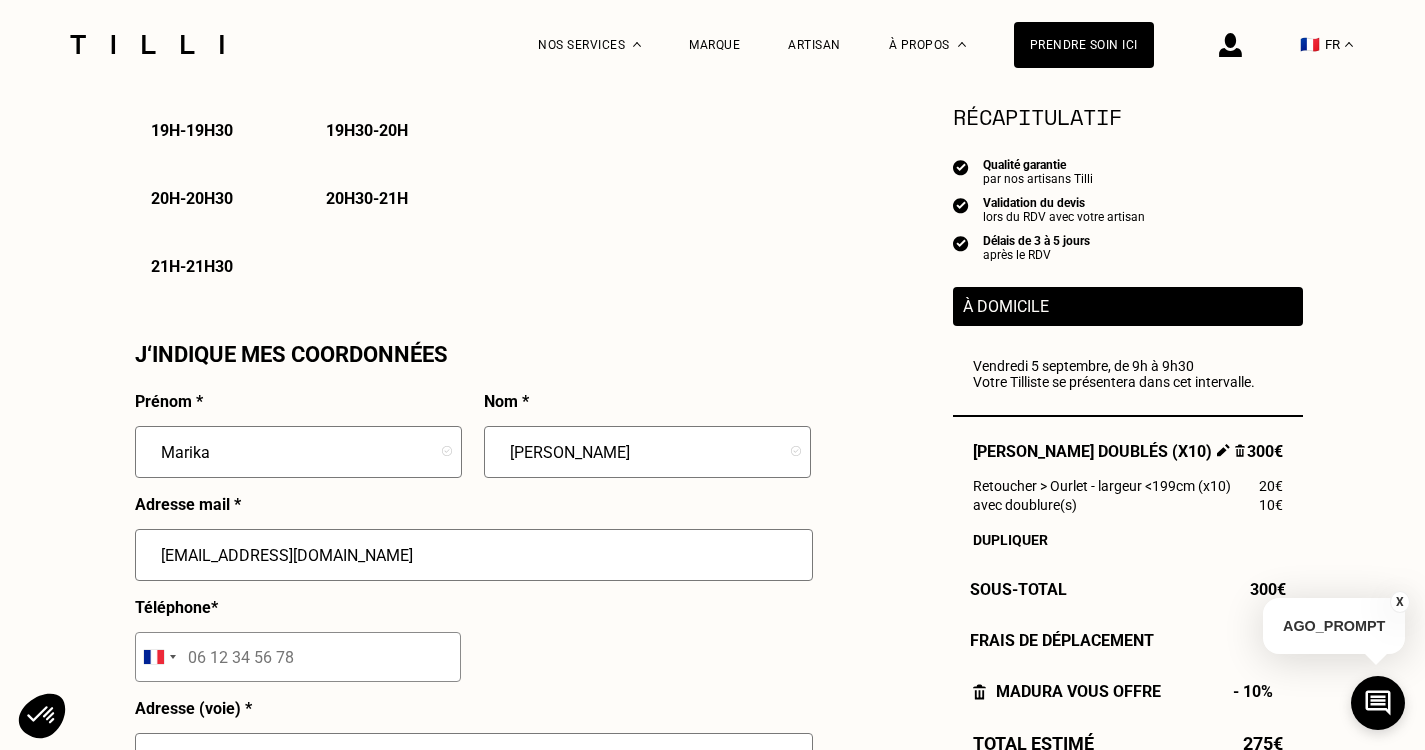type on "[EMAIL_ADDRESS][DOMAIN_NAME]" 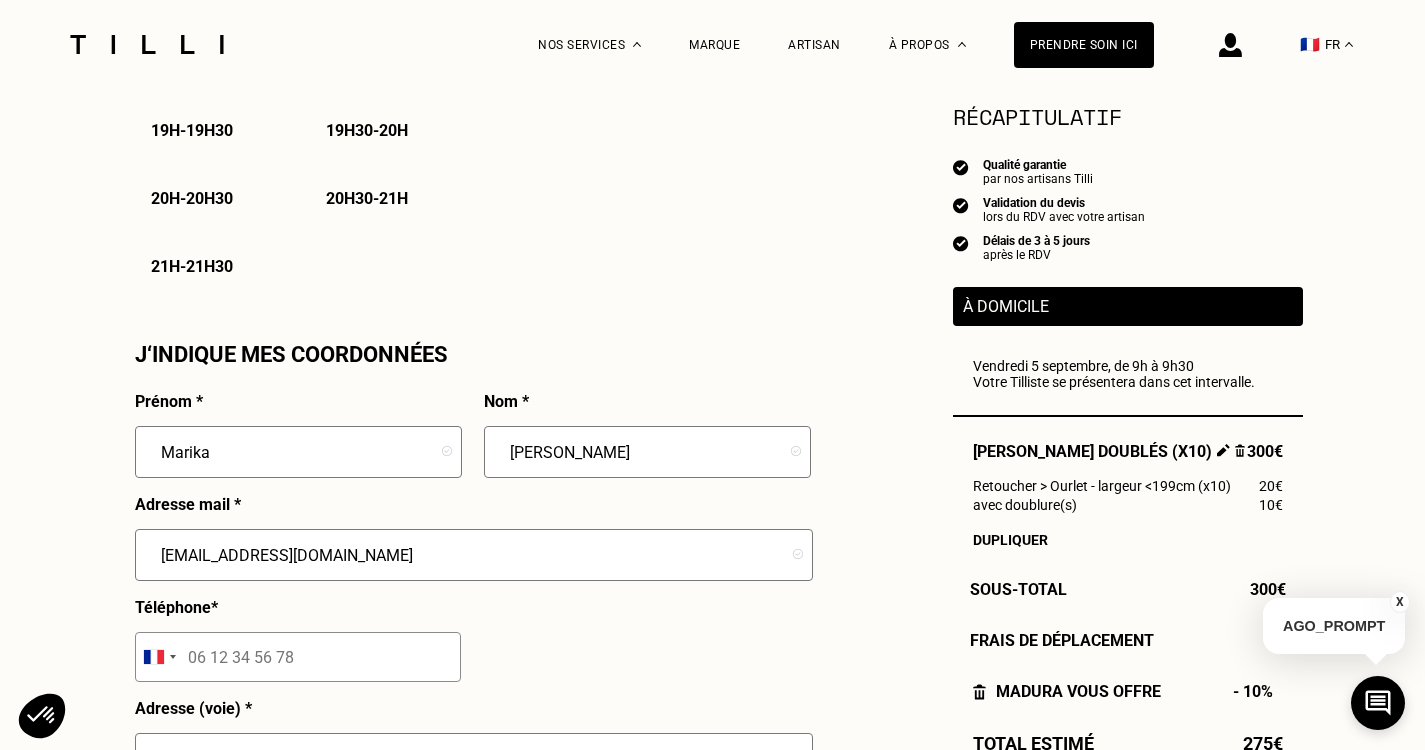 click at bounding box center (298, 657) 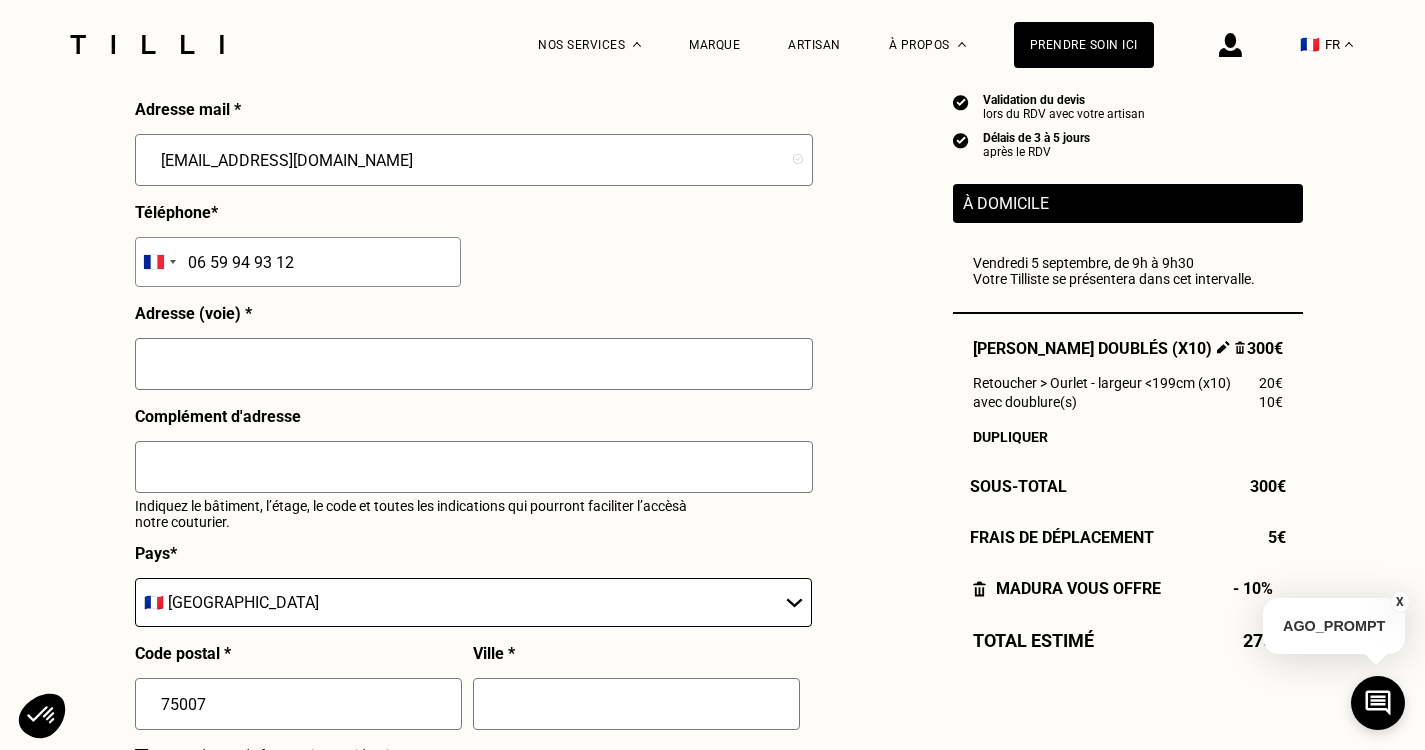 scroll, scrollTop: 2000, scrollLeft: 0, axis: vertical 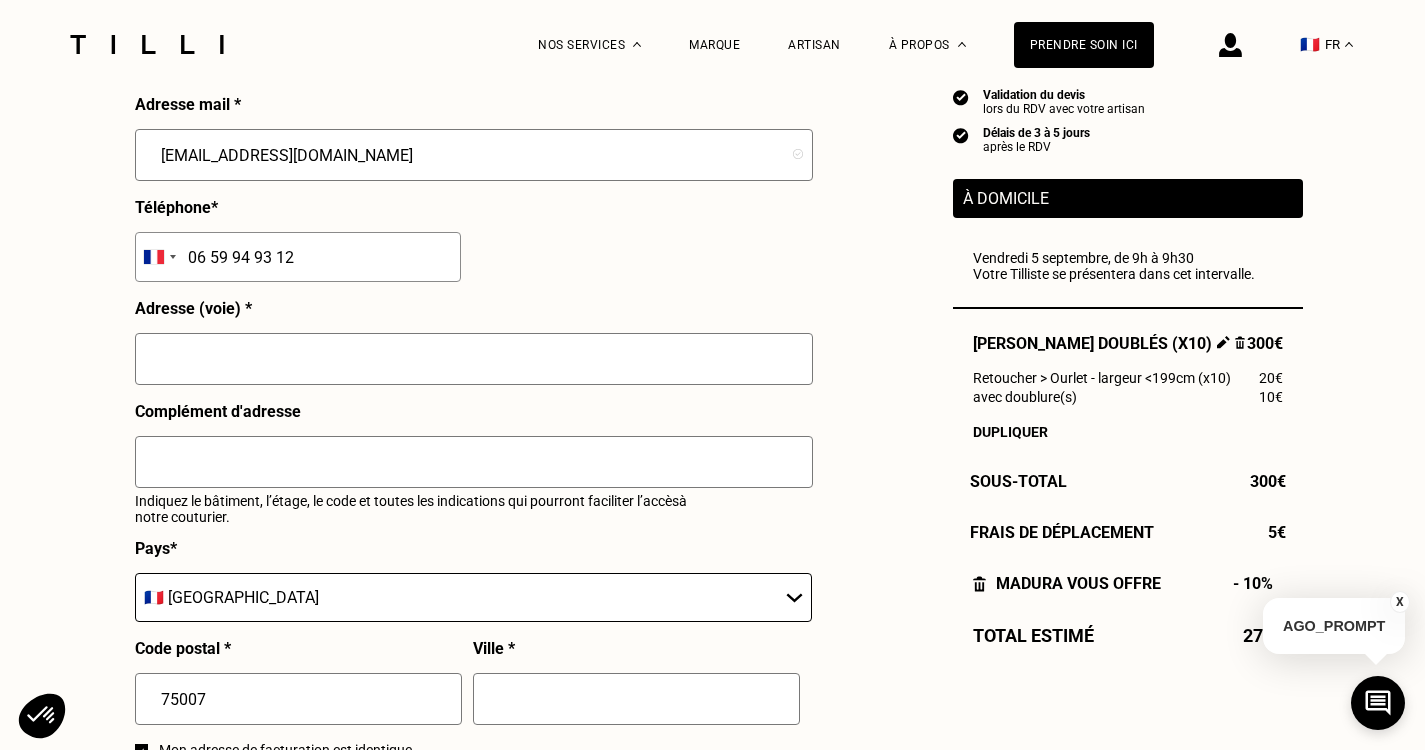 type on "06 59 94 93 12" 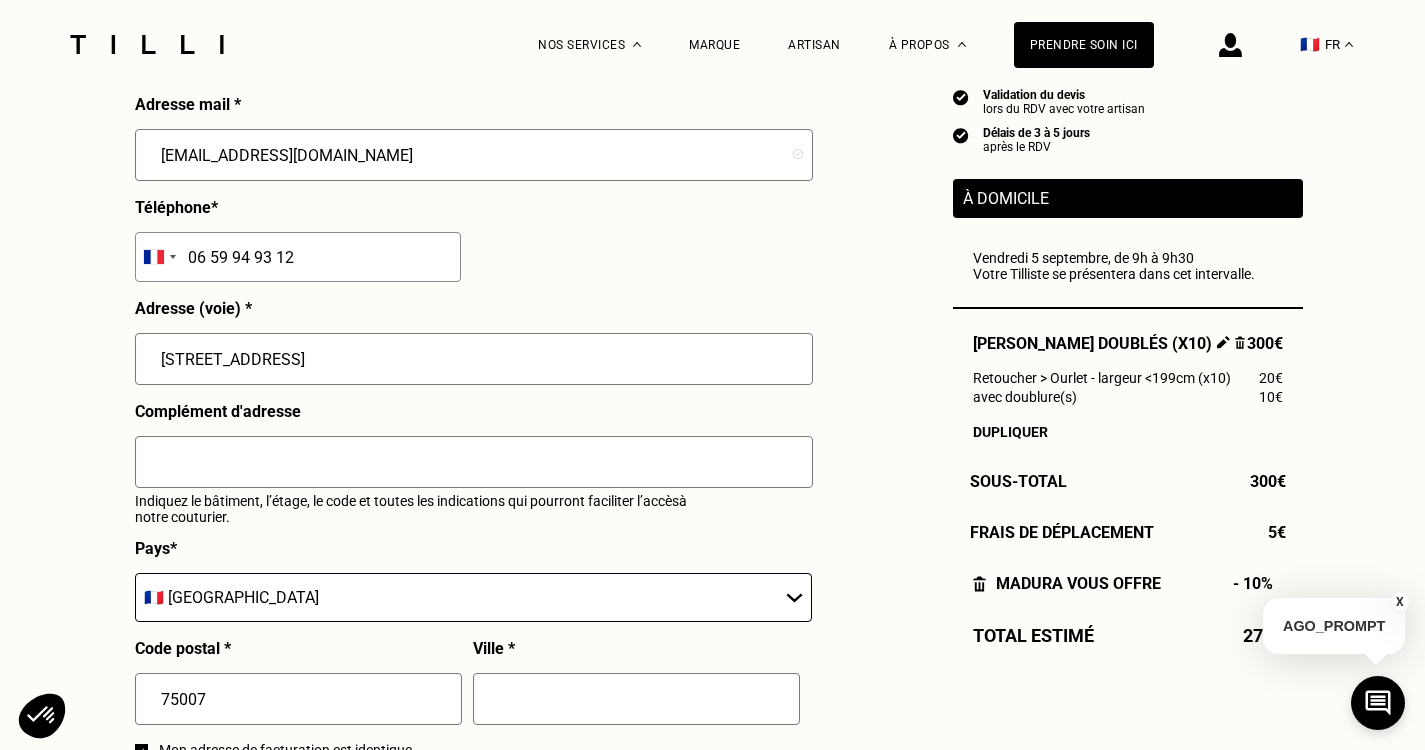 type on "[STREET_ADDRESS]" 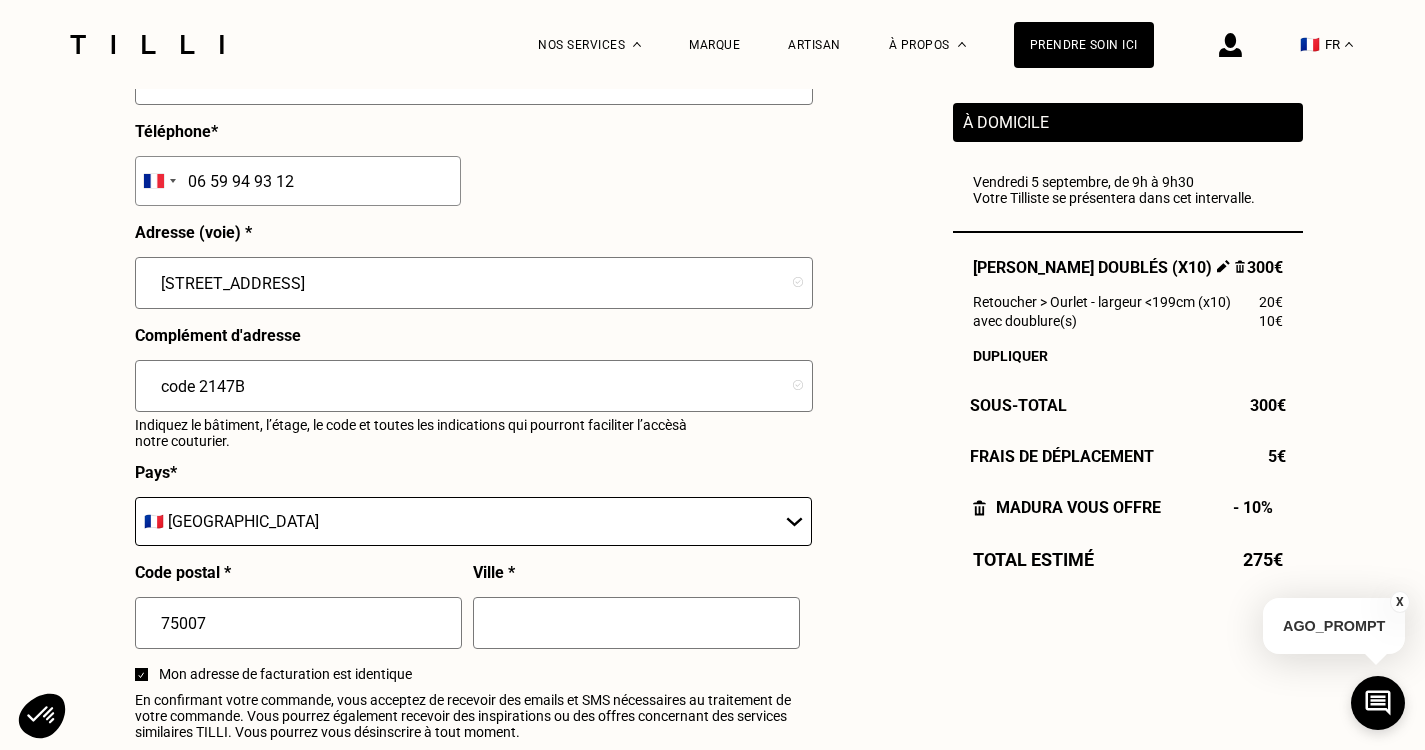scroll, scrollTop: 2100, scrollLeft: 0, axis: vertical 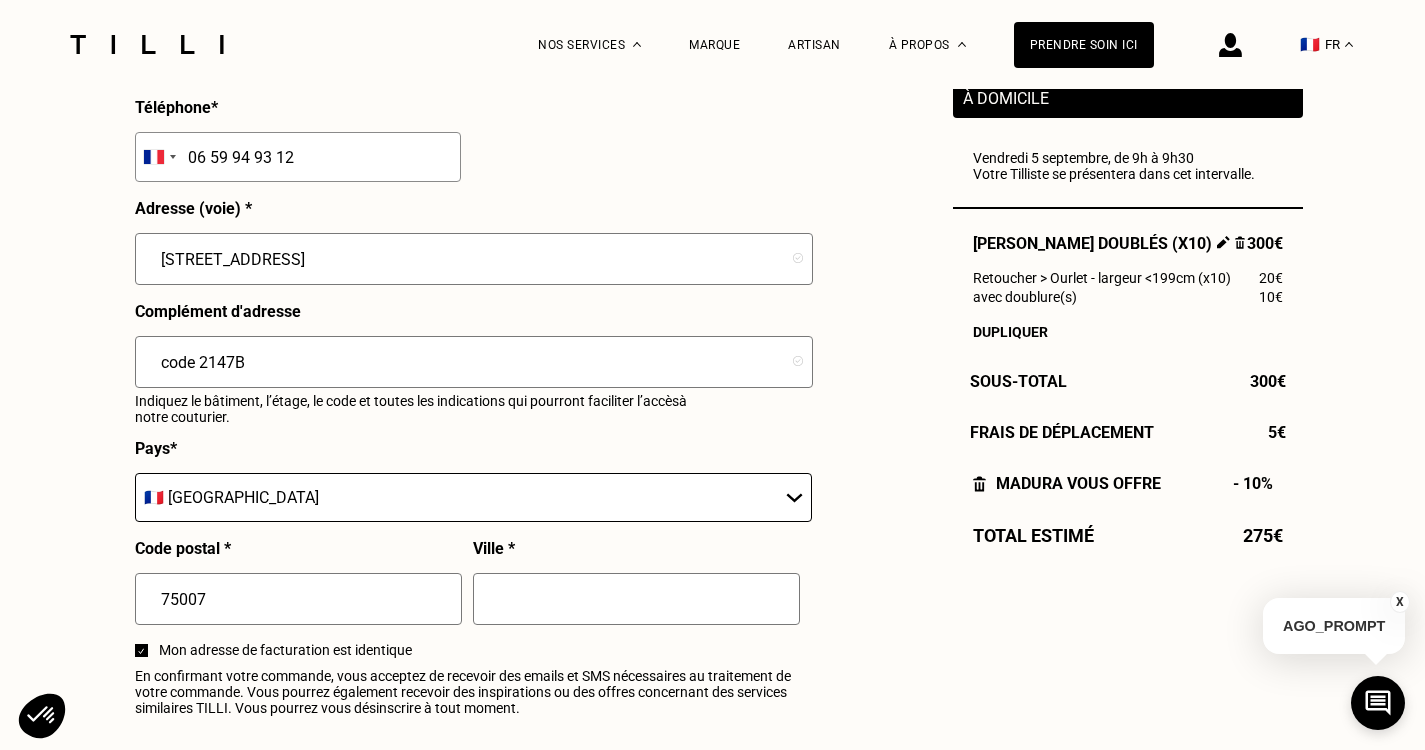 type on "code 2147B" 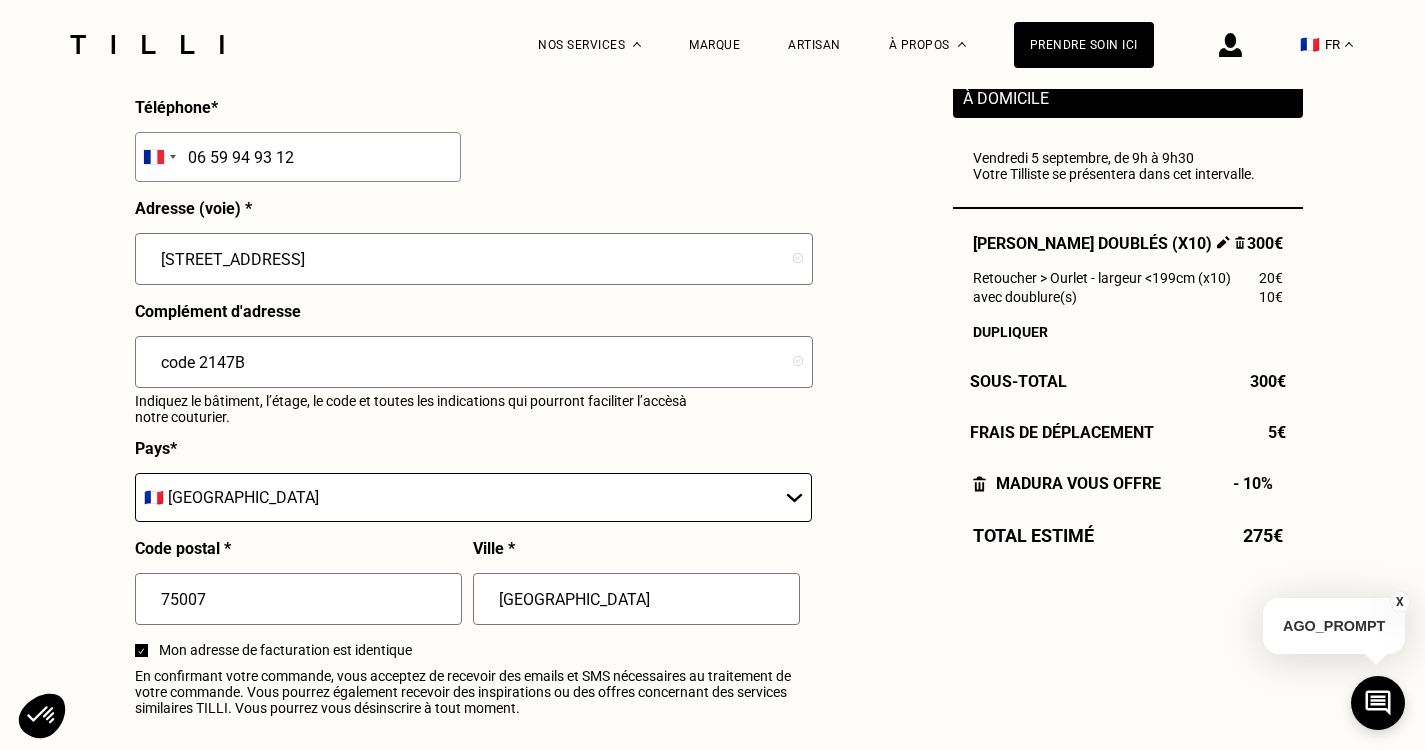 type on "[GEOGRAPHIC_DATA]" 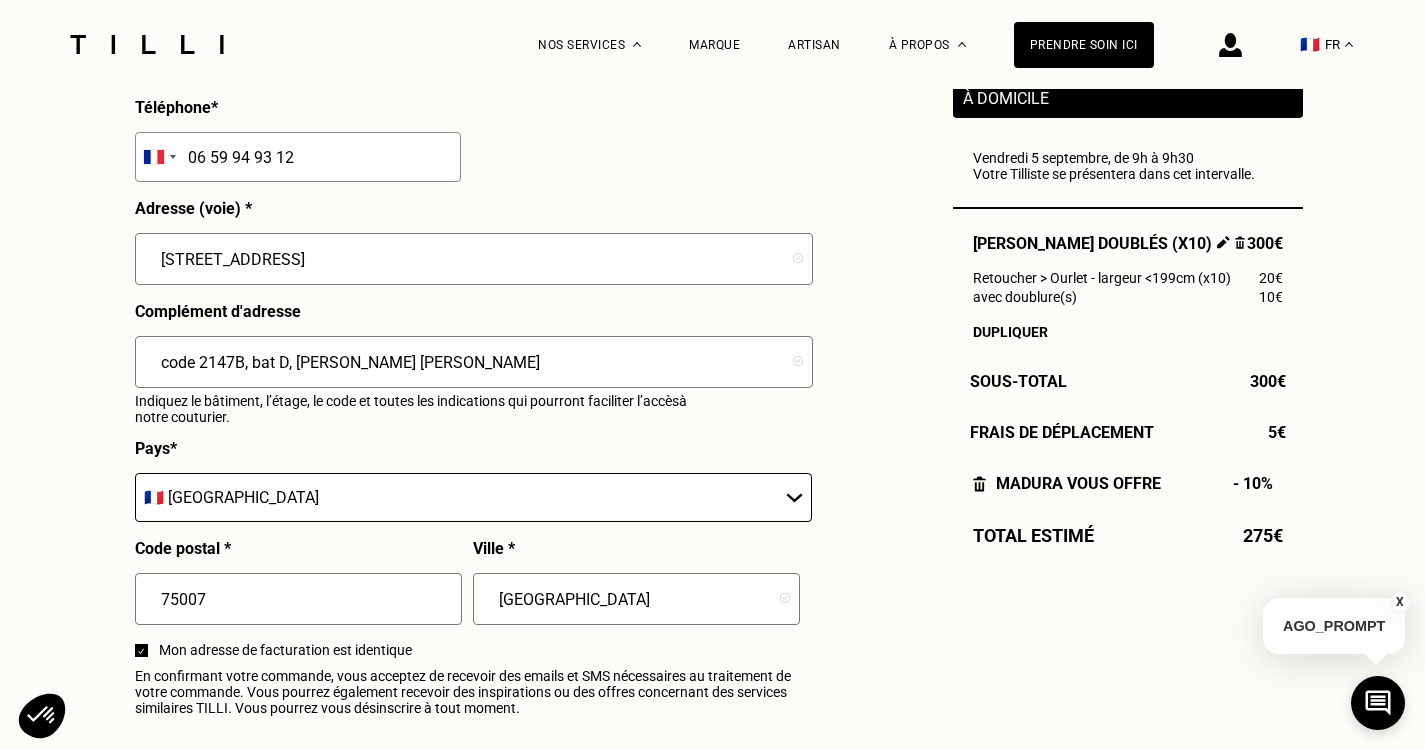 click on "code 2147B, bat D, [PERSON_NAME] [PERSON_NAME]" at bounding box center (474, 362) 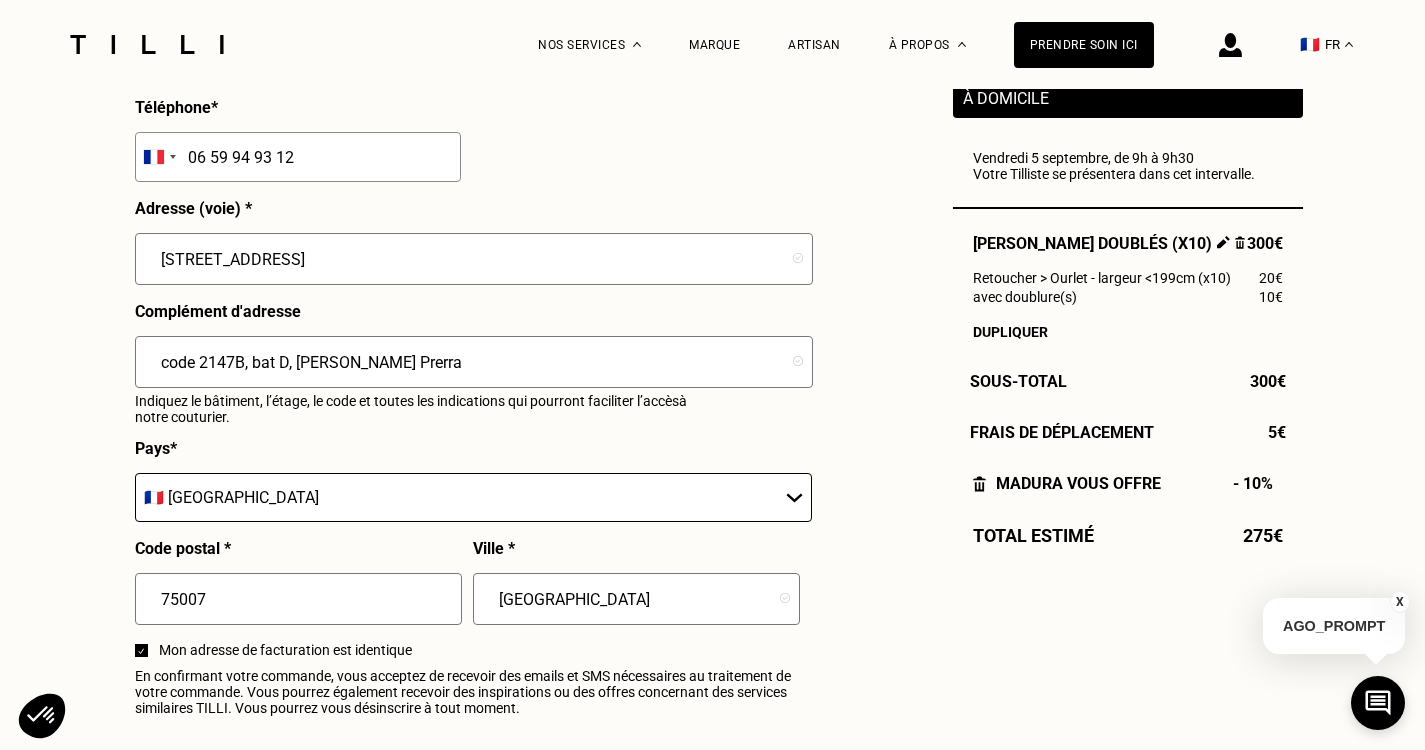 click on "code 2147B, bat D, [PERSON_NAME] Prerra" at bounding box center (474, 362) 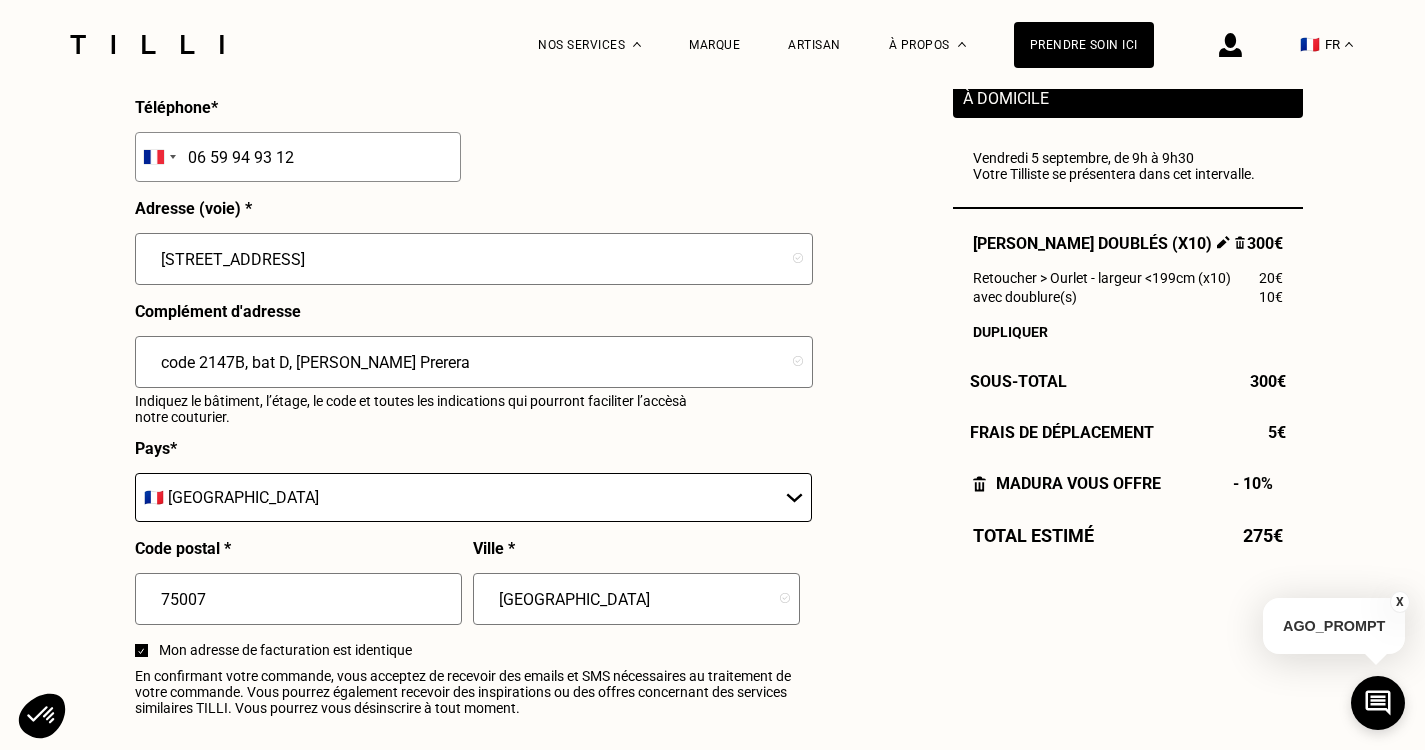 click on "code 2147B, bat D, [PERSON_NAME] Prerera" at bounding box center (474, 362) 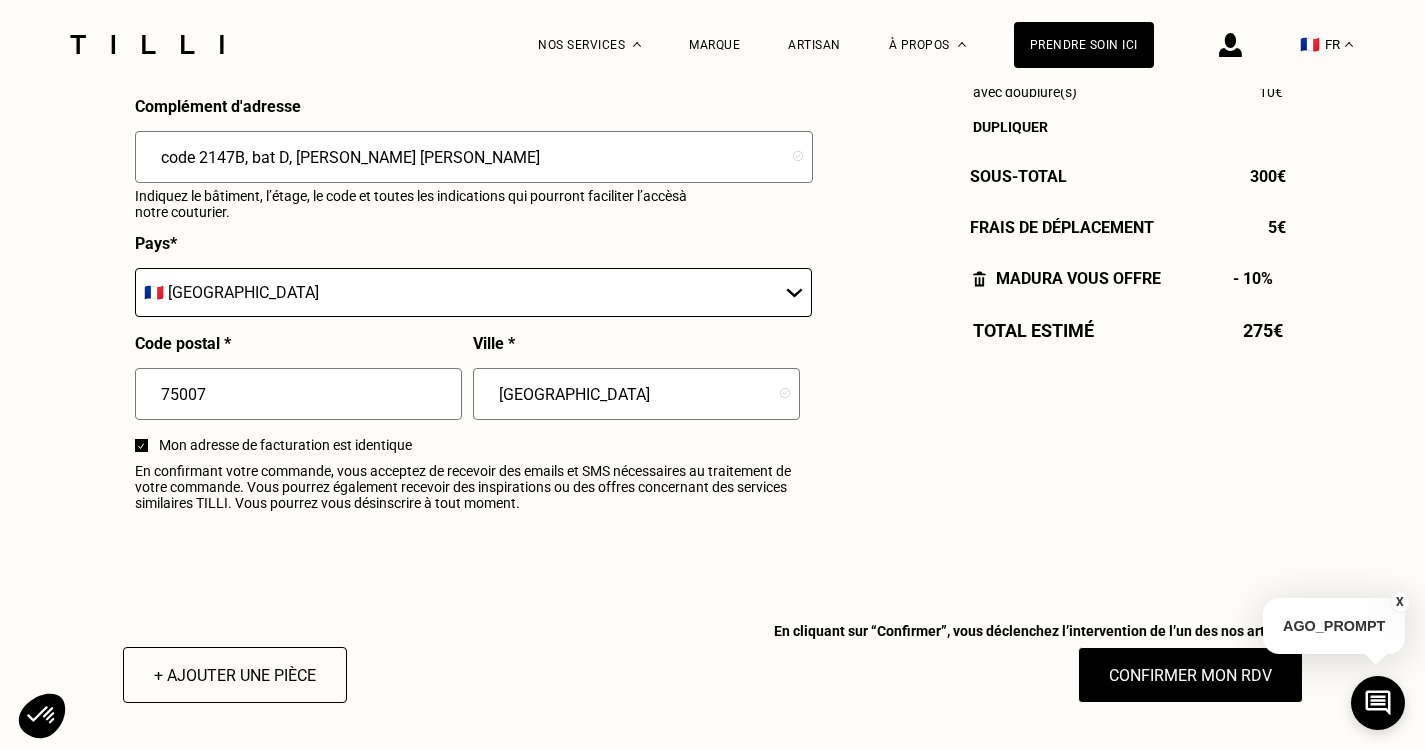 scroll, scrollTop: 2300, scrollLeft: 0, axis: vertical 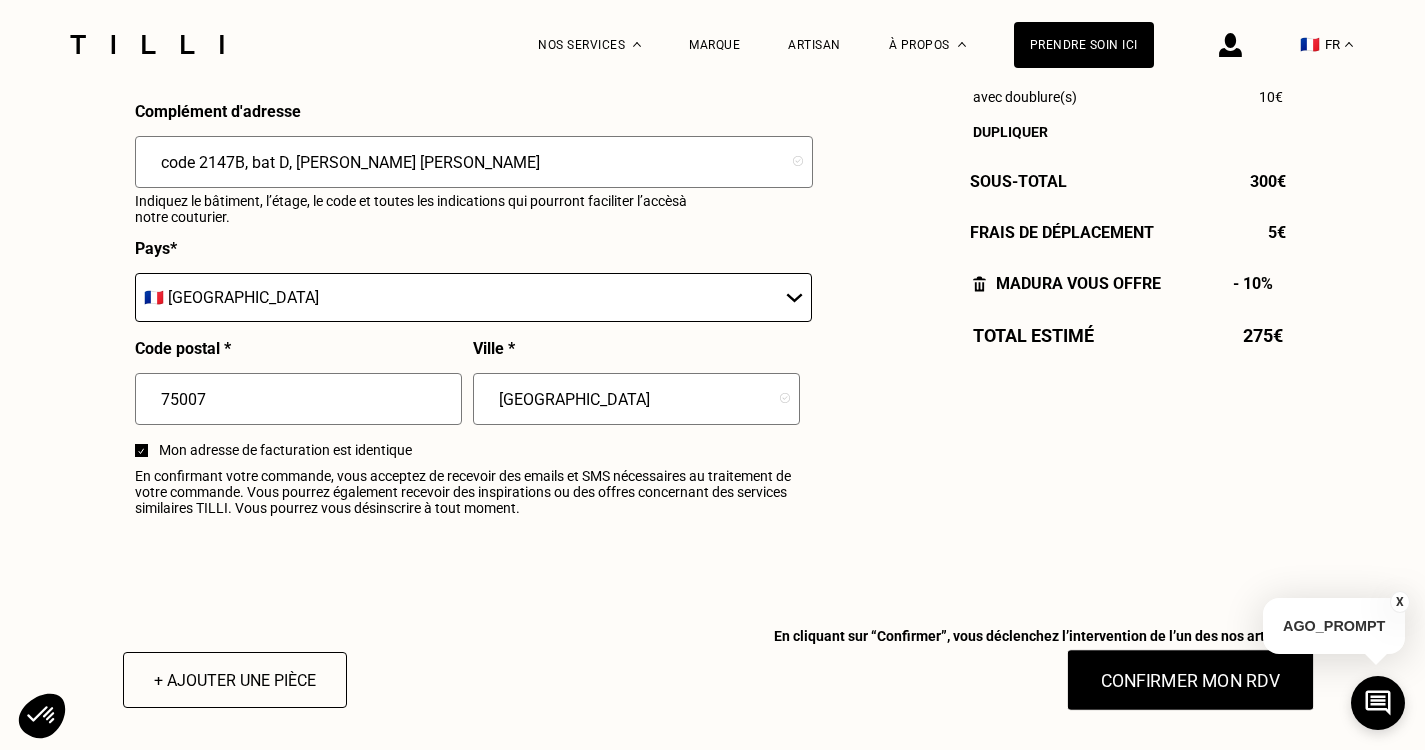 type on "code 2147B, bat D, [PERSON_NAME] [PERSON_NAME]" 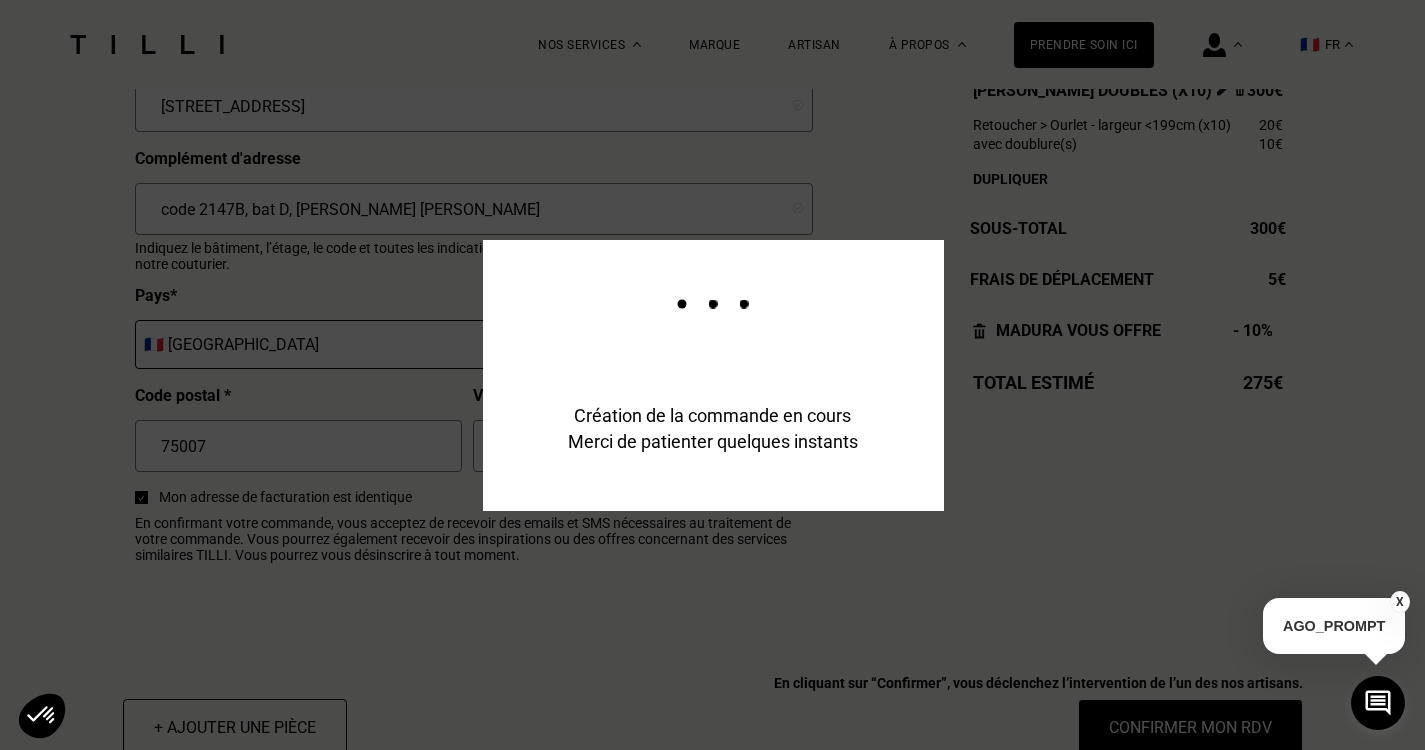 scroll, scrollTop: 2349, scrollLeft: 0, axis: vertical 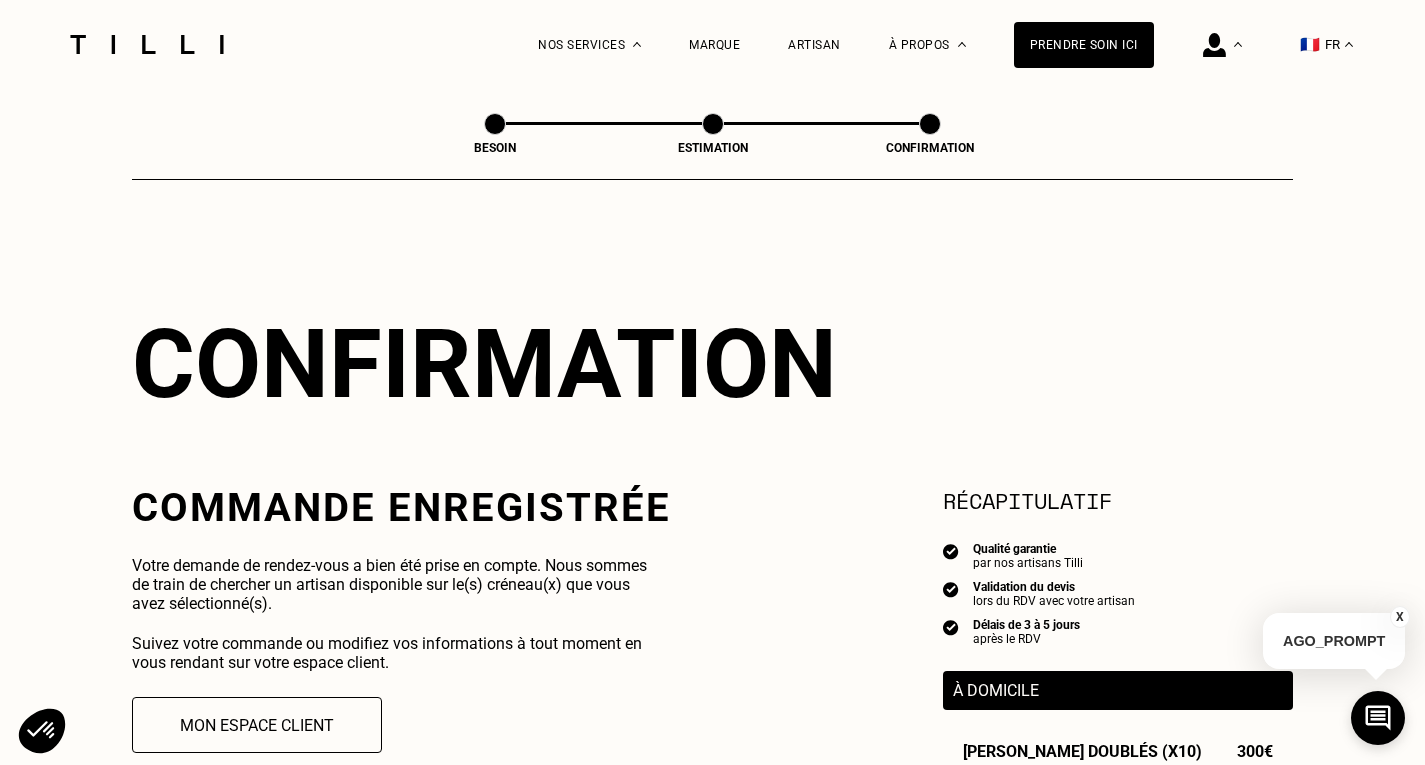 click on "Besoin Estimation Confirmation Confirmation Commande enregistrée Votre demande de rendez-vous a bien été prise en compte. Nous sommes de train de chercher un artisan disponible sur le(s) créneau(x) que vous avez sélectionné(s). Suivez votre commande ou modifiez vos informations à tout moment en vous rendant sur votre espace client. Mon espace client Moyen de paiement Votre carte bancaire n‘est pas encore renseignée Vous pouvez enregistrer vos coordonnées bancaires via le lien sécurisé suivant : Ajouter un moyen de paiement Et ensuite ? Préparez votre rdv à domicile 1 - Le jour du rendez-vous, votre couturier arrive directement chez vous afin de prendre vos mesures, épingler et vous conseiller au mieux. Vous aurez toujours la possibilité d’ajouter ou retirer des vêtements comme bon vous semble pendant ce rendez-vous avec votre Tilliste. 2 - Vous ne serez débité du montant total de votre commande qu’à la suite de ce premier rendez-vous. Récapitulatif Qualité garantie après le RDV" at bounding box center [712, 801] 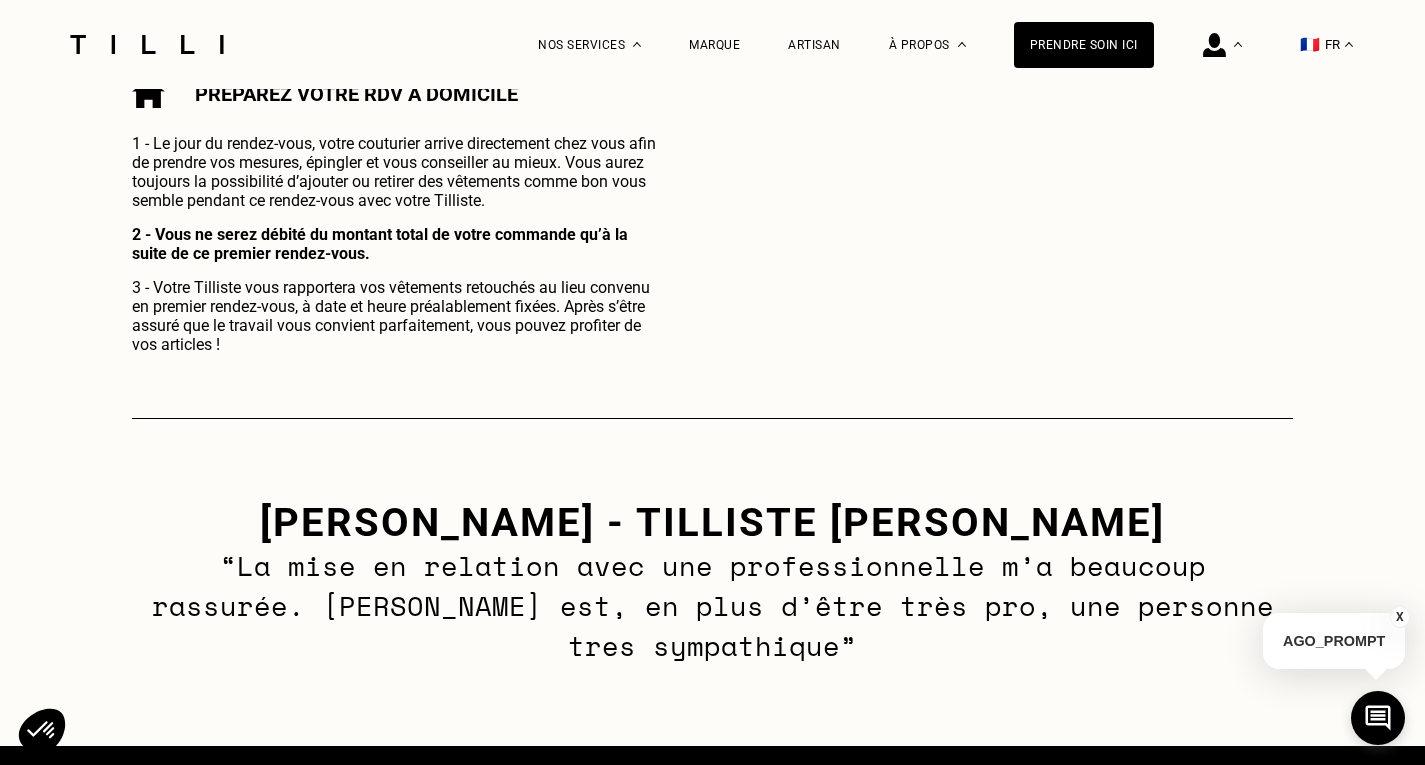scroll, scrollTop: 900, scrollLeft: 0, axis: vertical 